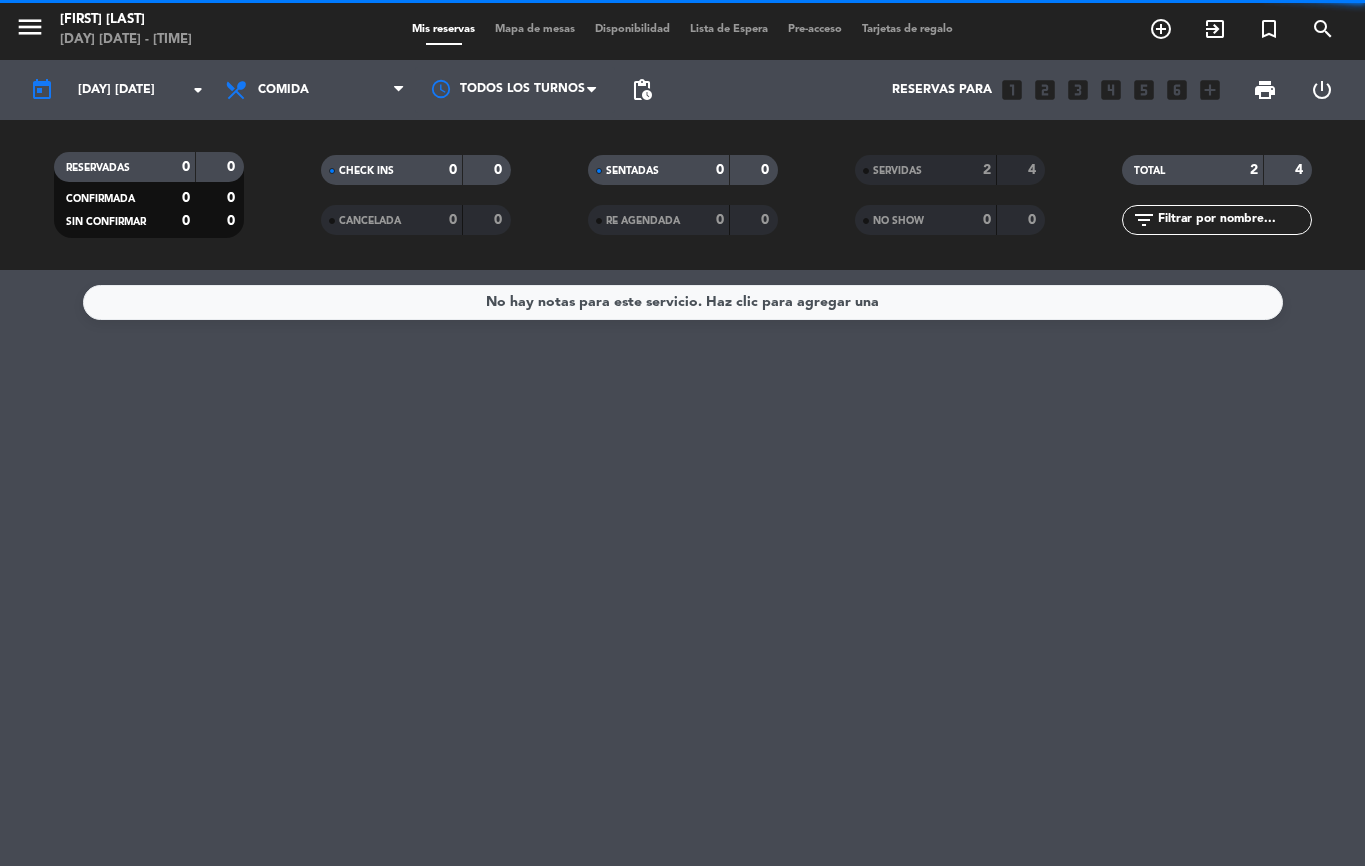 scroll, scrollTop: 0, scrollLeft: 0, axis: both 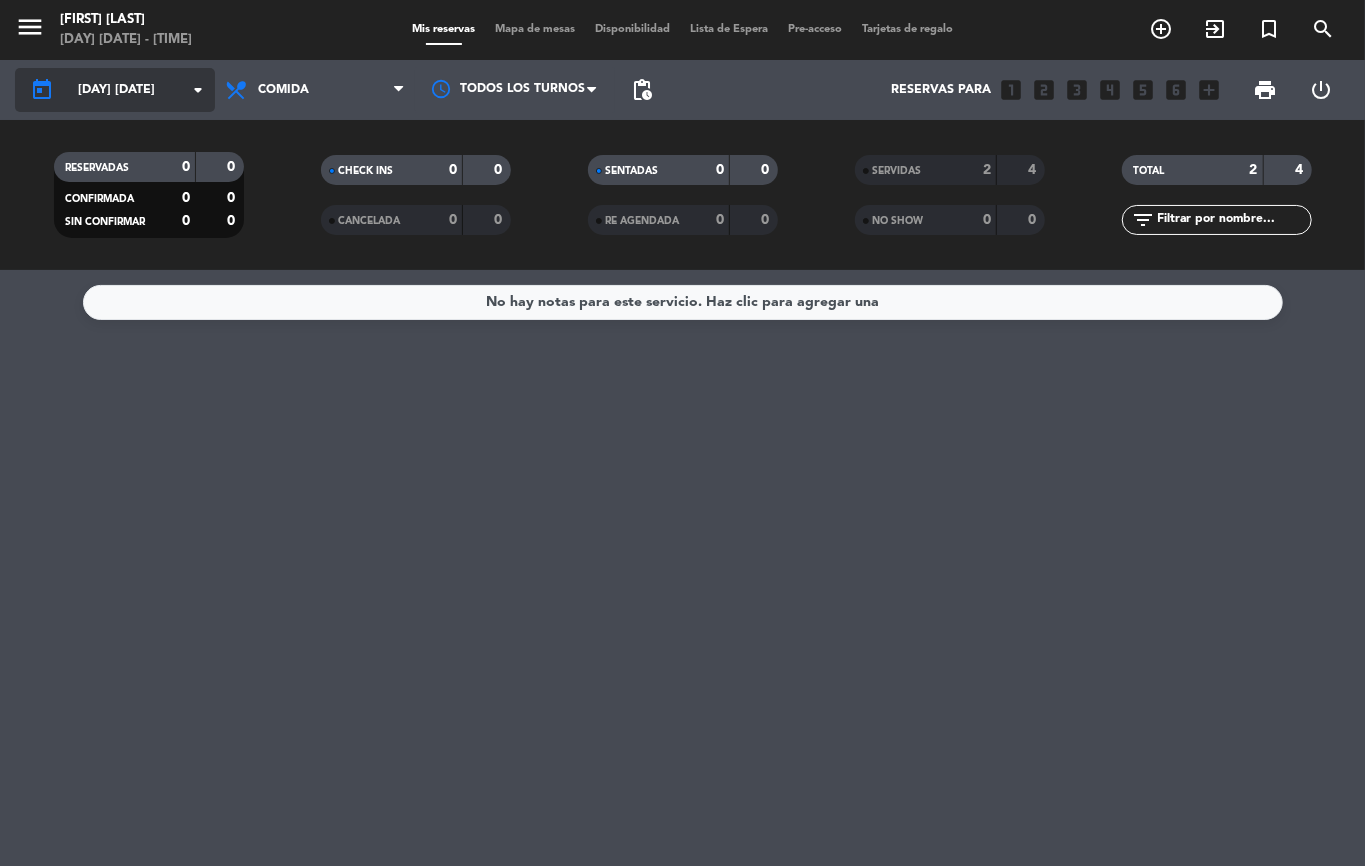 click on "[DAY] [DATE]" 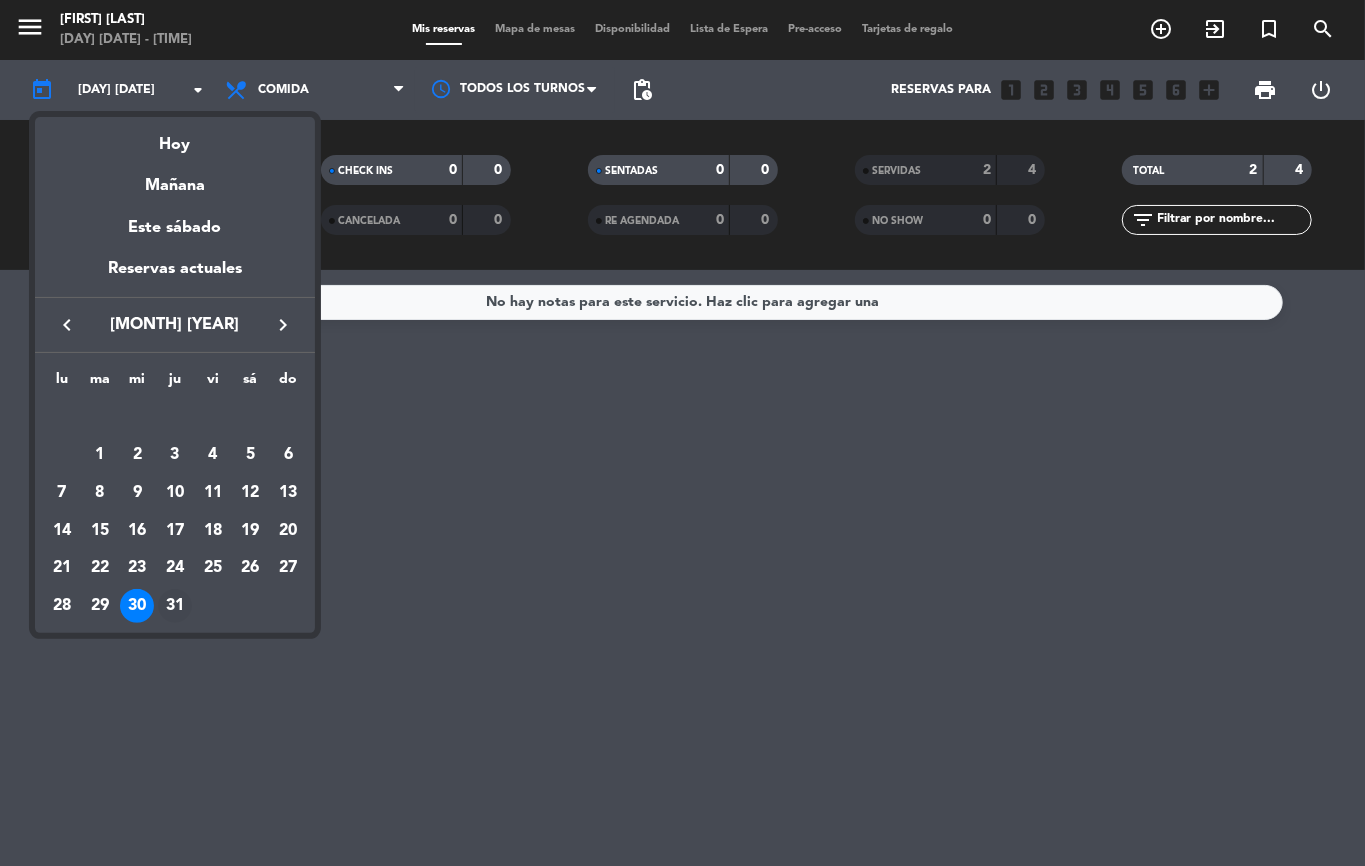 click on "31" at bounding box center (175, 606) 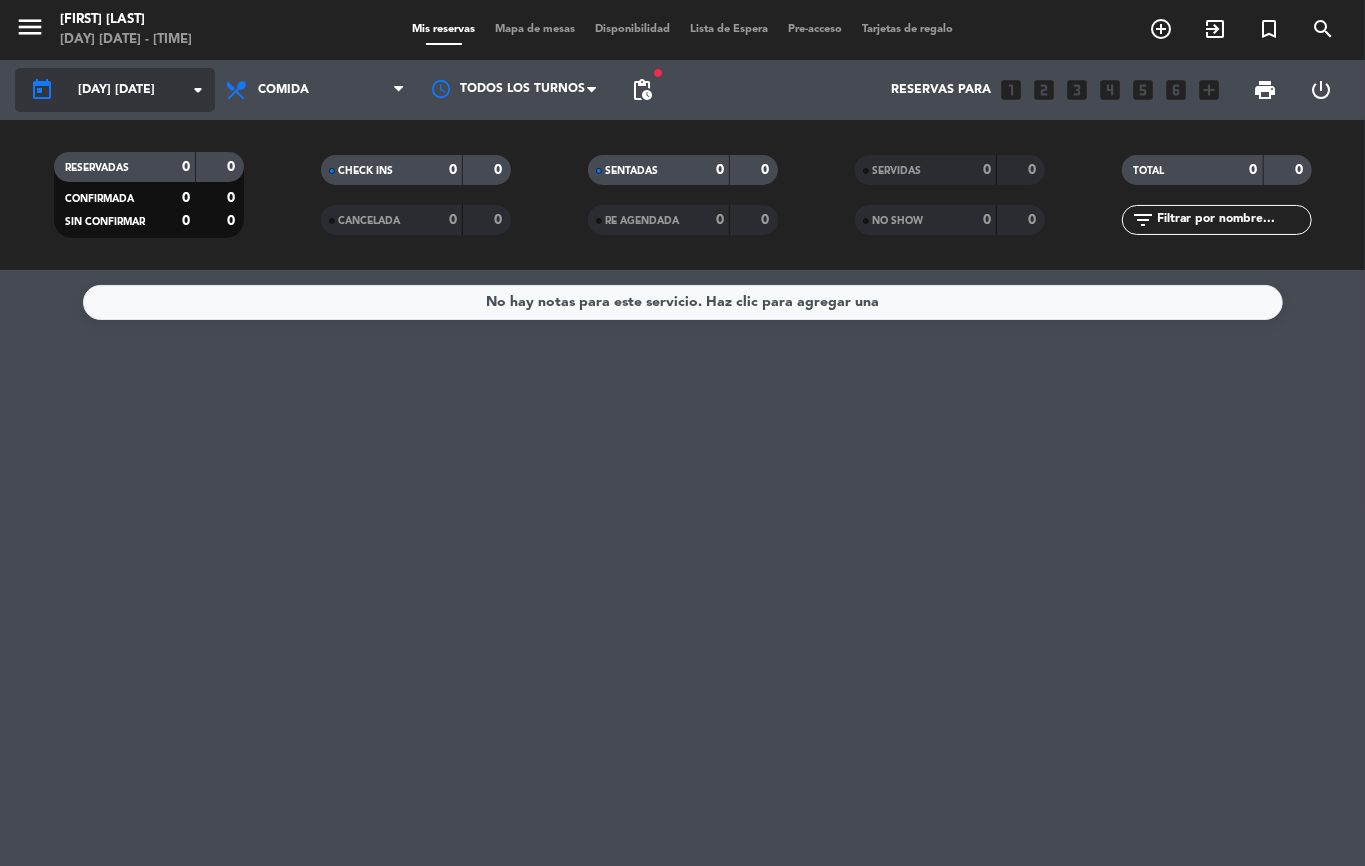 click on "[DAY] [DATE]" 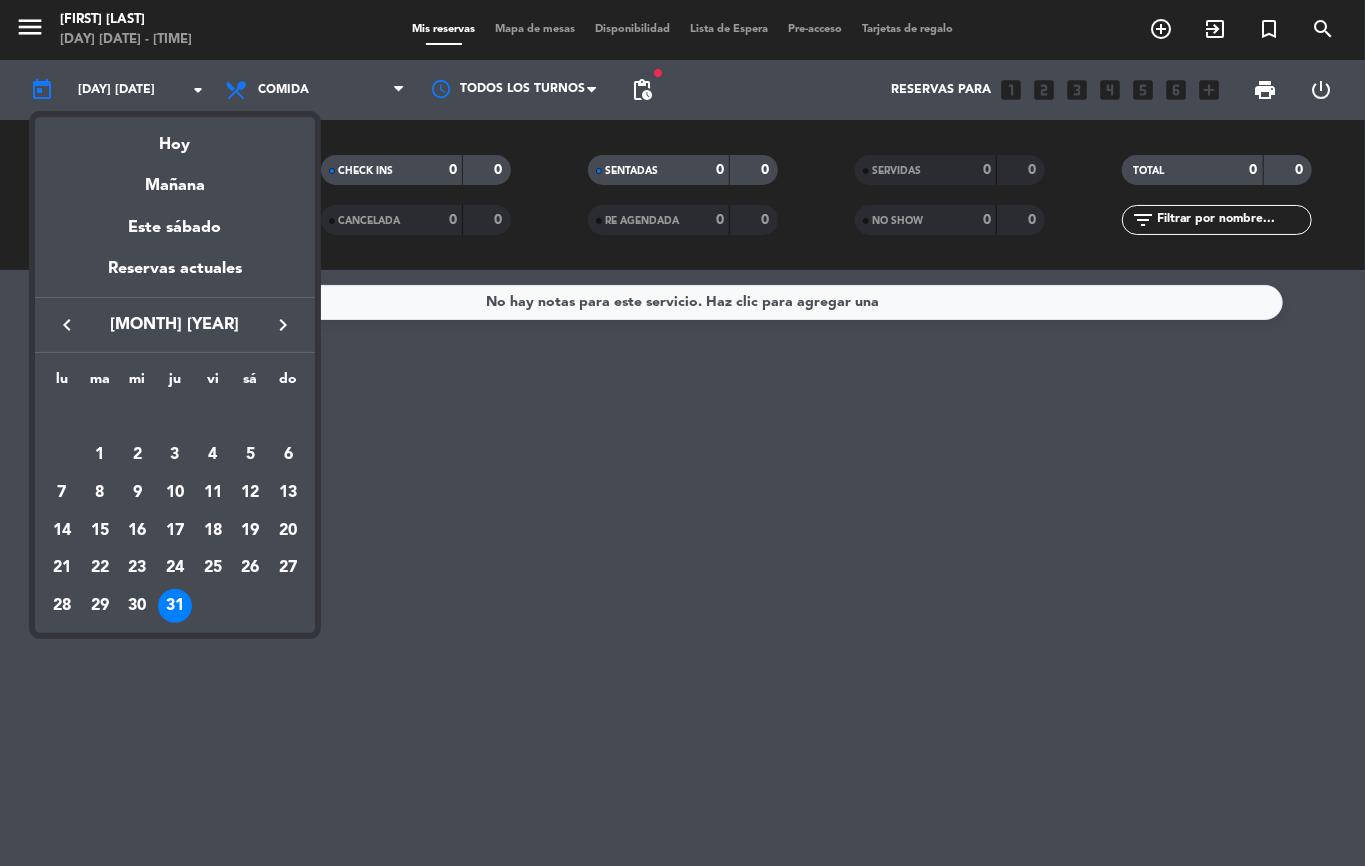 click on "keyboard_arrow_right" at bounding box center [283, 325] 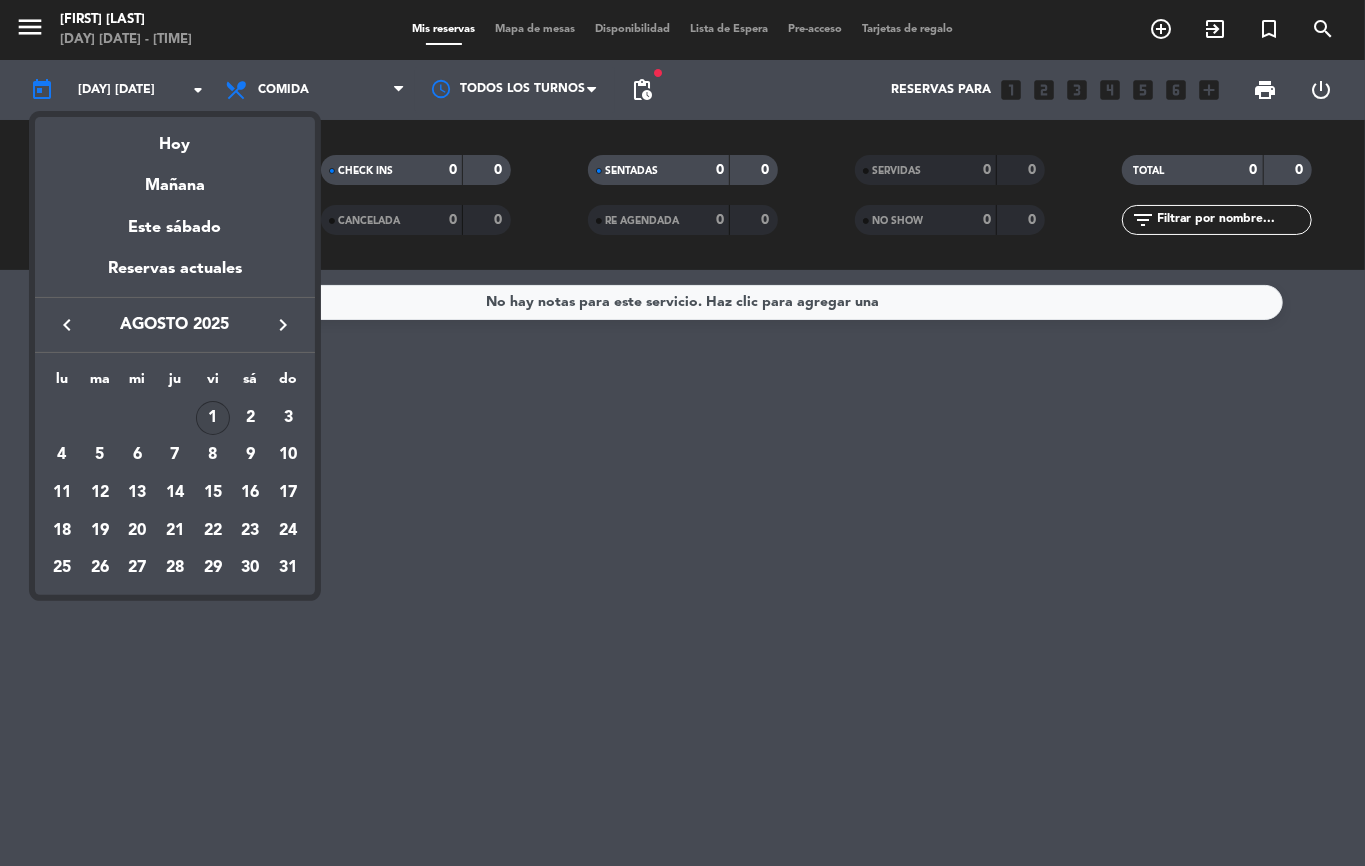 click on "1" at bounding box center [213, 418] 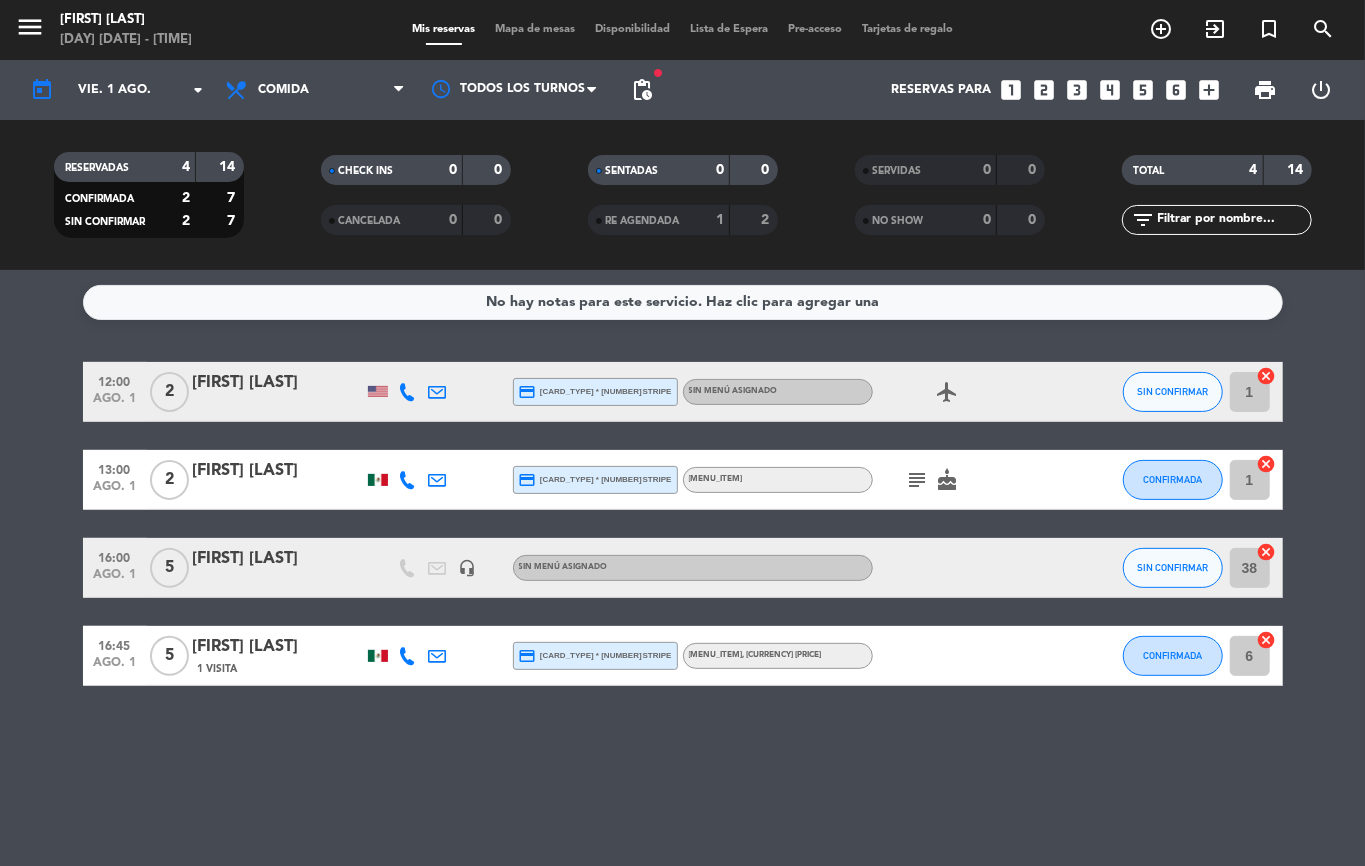 click on "subject" 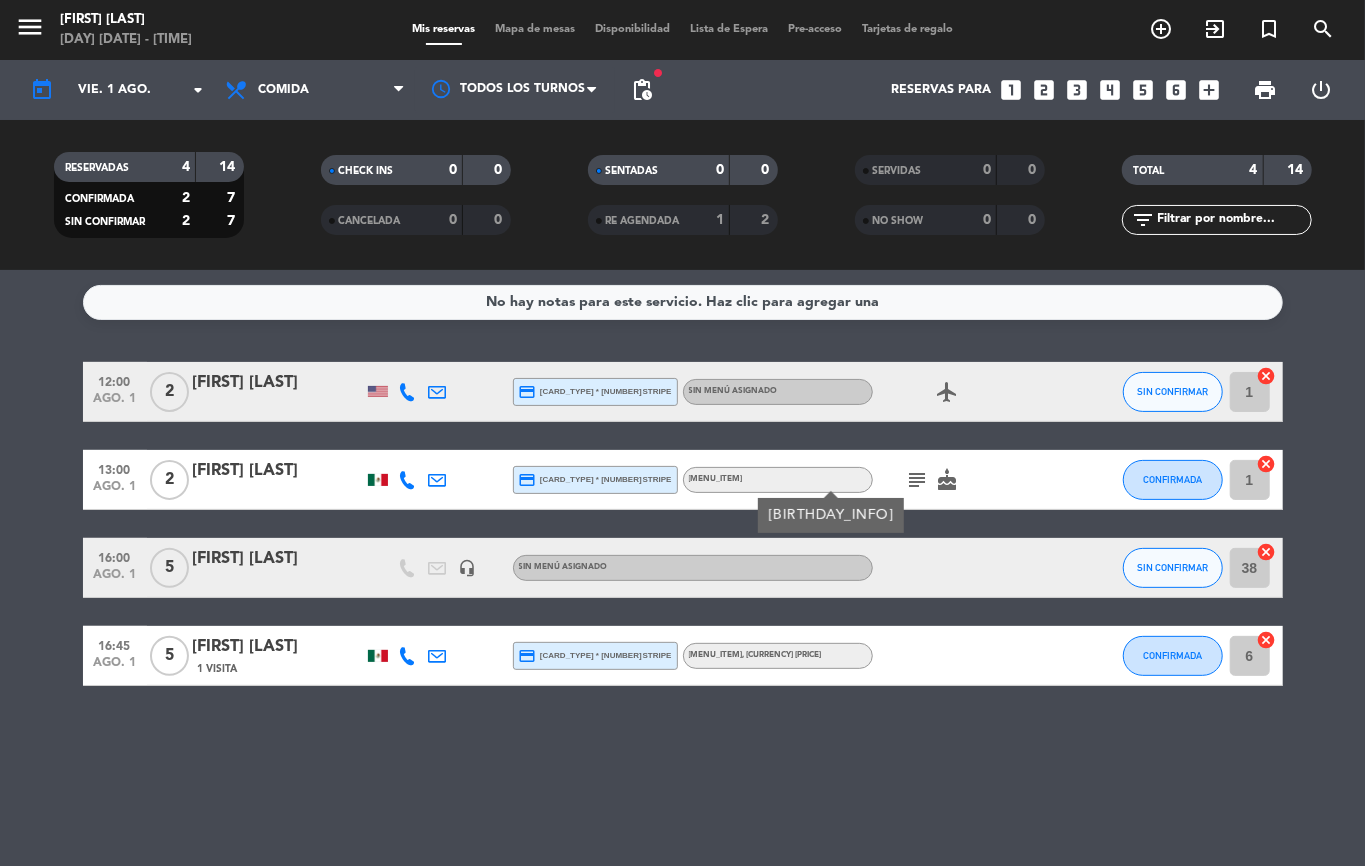 click on "[TIME] [DATE] [NUMBER] [FIRST] [LAST] [CARD_TYPE] [CARD_TYPE] * [NUMBER] [BRAND] [BRAND] [MENU_ITEM] [MENU_ITEM] [SUBJECT] [SUBJECT] [BIRTHDAY_INFO] [EMOJI] [STATUS] [NUMBER] [ACTION] [TIME] [DATE] [NUMBER] [FIRST] [LAST] [VISIT_INFO] [CARD_TYPE] [CARD_TYPE] * [NUMBER] [BRAND] [MENU_ITEM] , [CURRENCY] [PRICE] [STATUS] [NUMBER] [ACTION] [TIME] [DATE] [NUMBER] [FIRST] [LAST] [VISIT_INFO] [CARD_TYPE] [CARD_TYPE] * [NUMBER] [BRAND] [MENU_ITEM] , [CURRENCY] [PRICE] [STATUS] [NUMBER] [ACTION]" 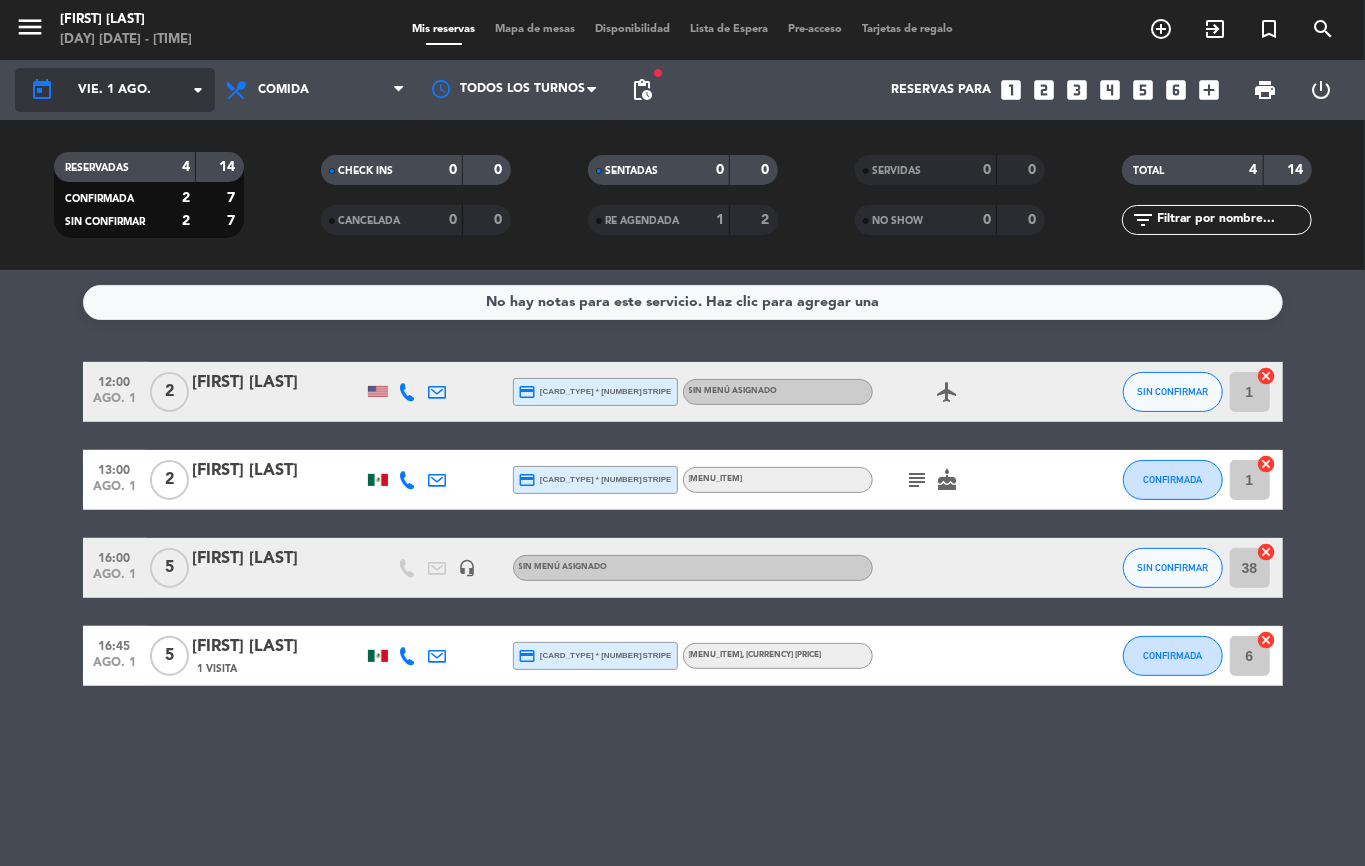 click on "vie. 1 ago." 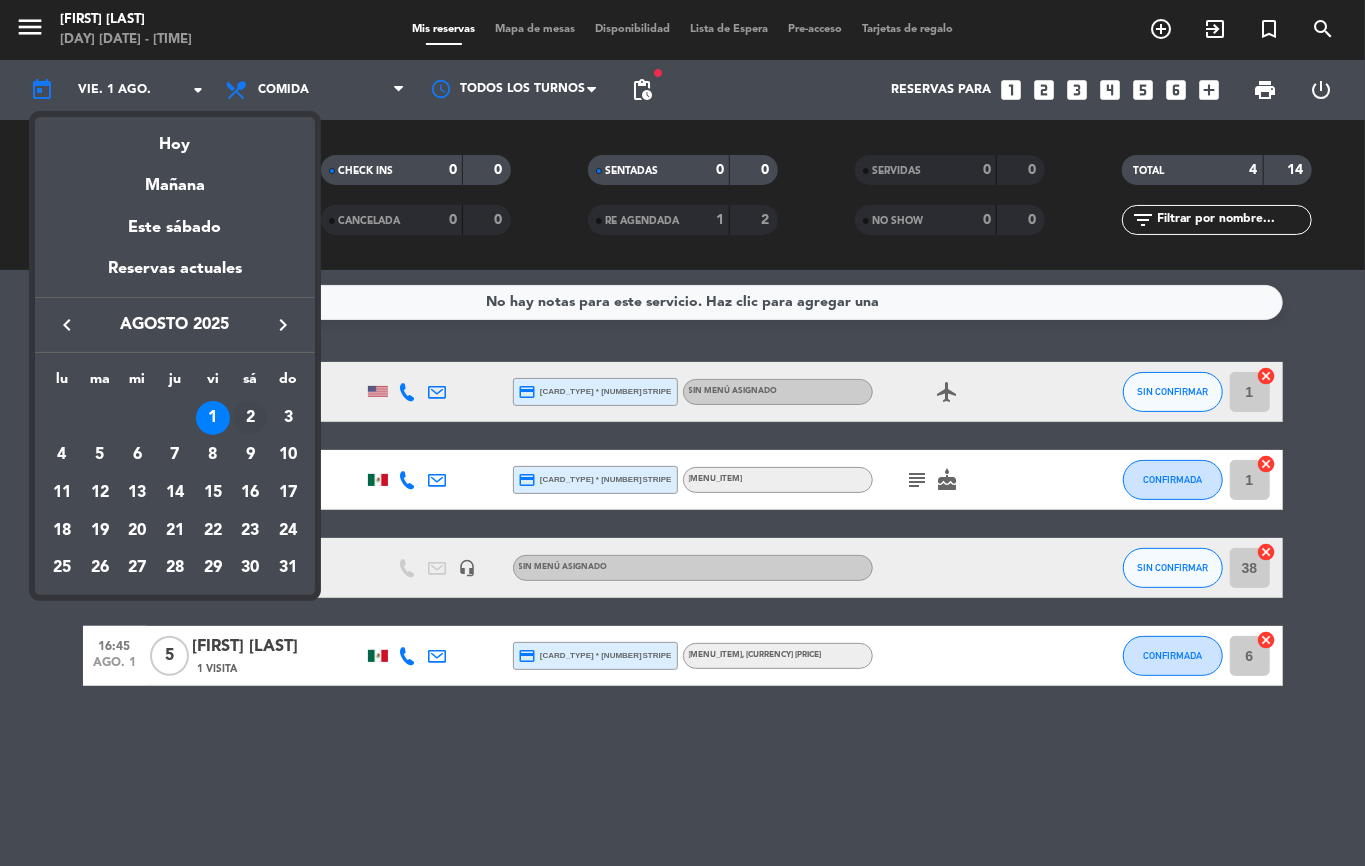click on "2" at bounding box center [250, 418] 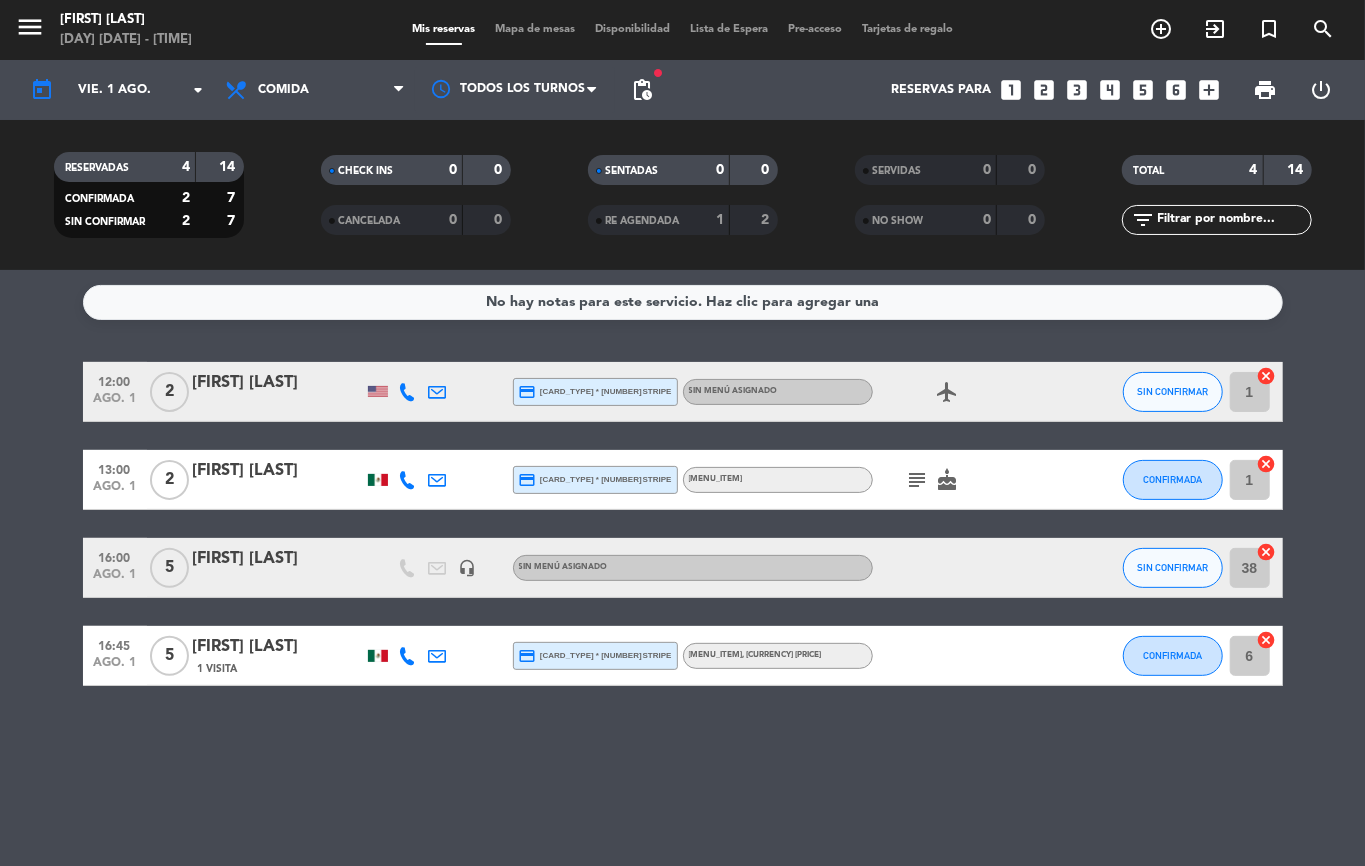 type on "sáb. 2 ago." 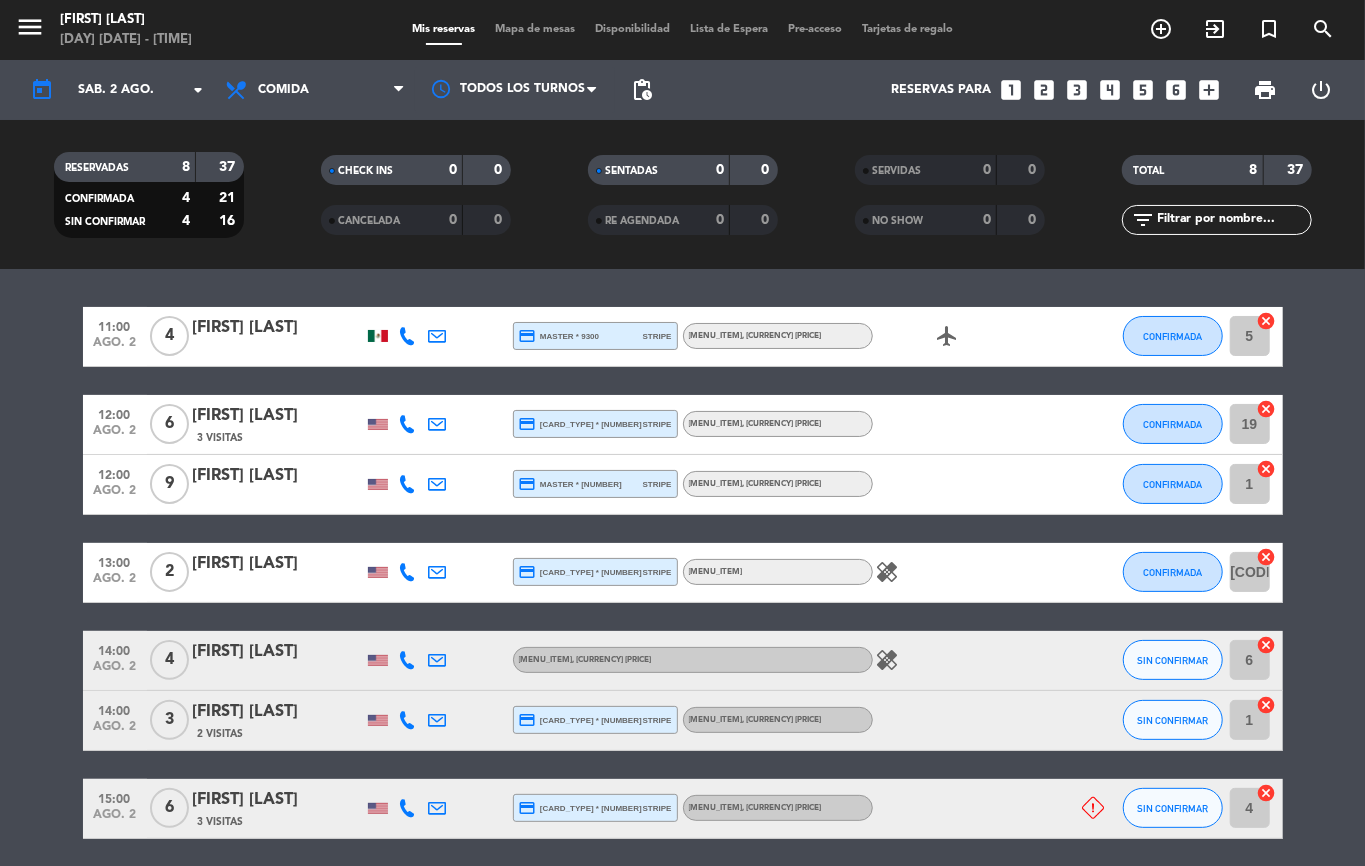 scroll, scrollTop: 266, scrollLeft: 0, axis: vertical 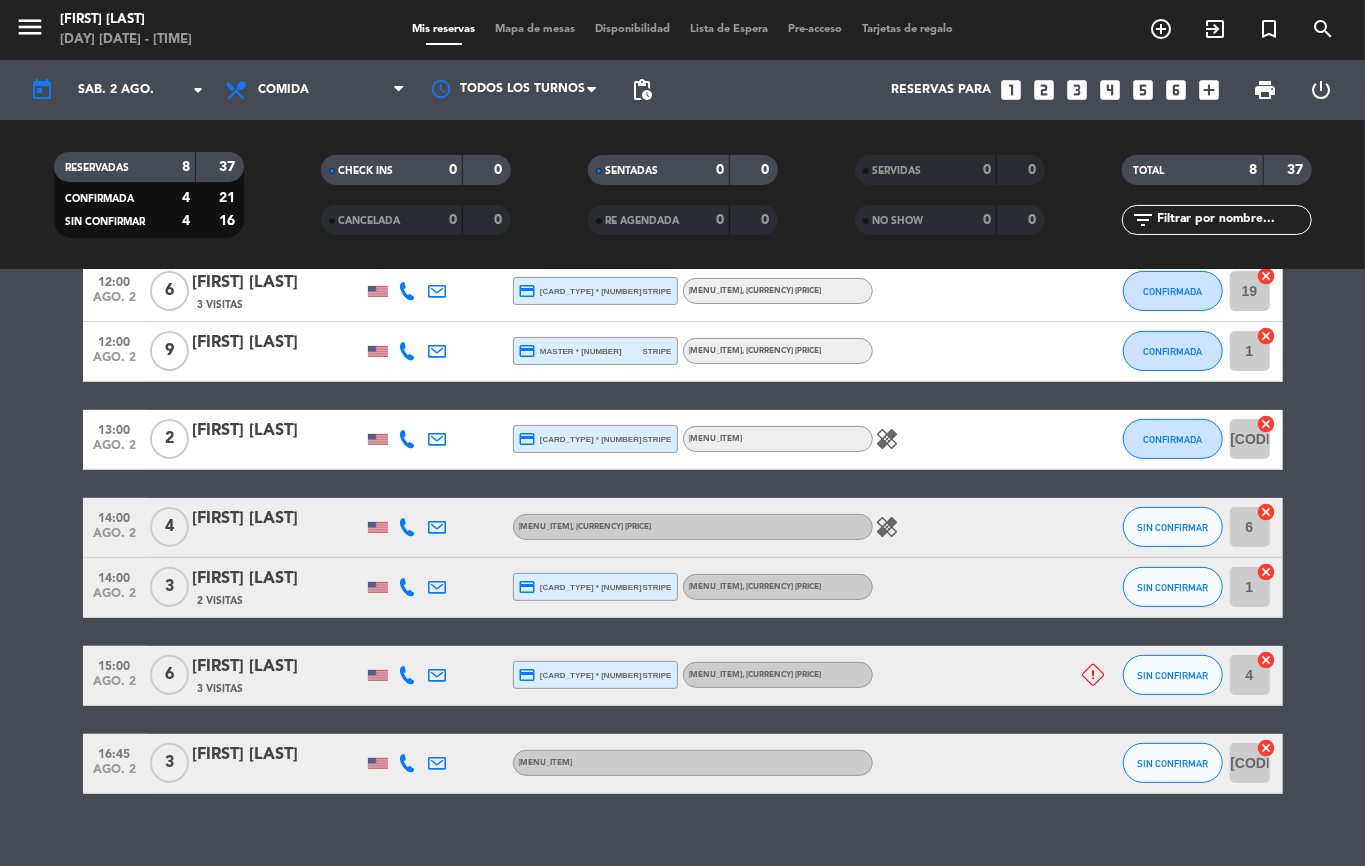 click 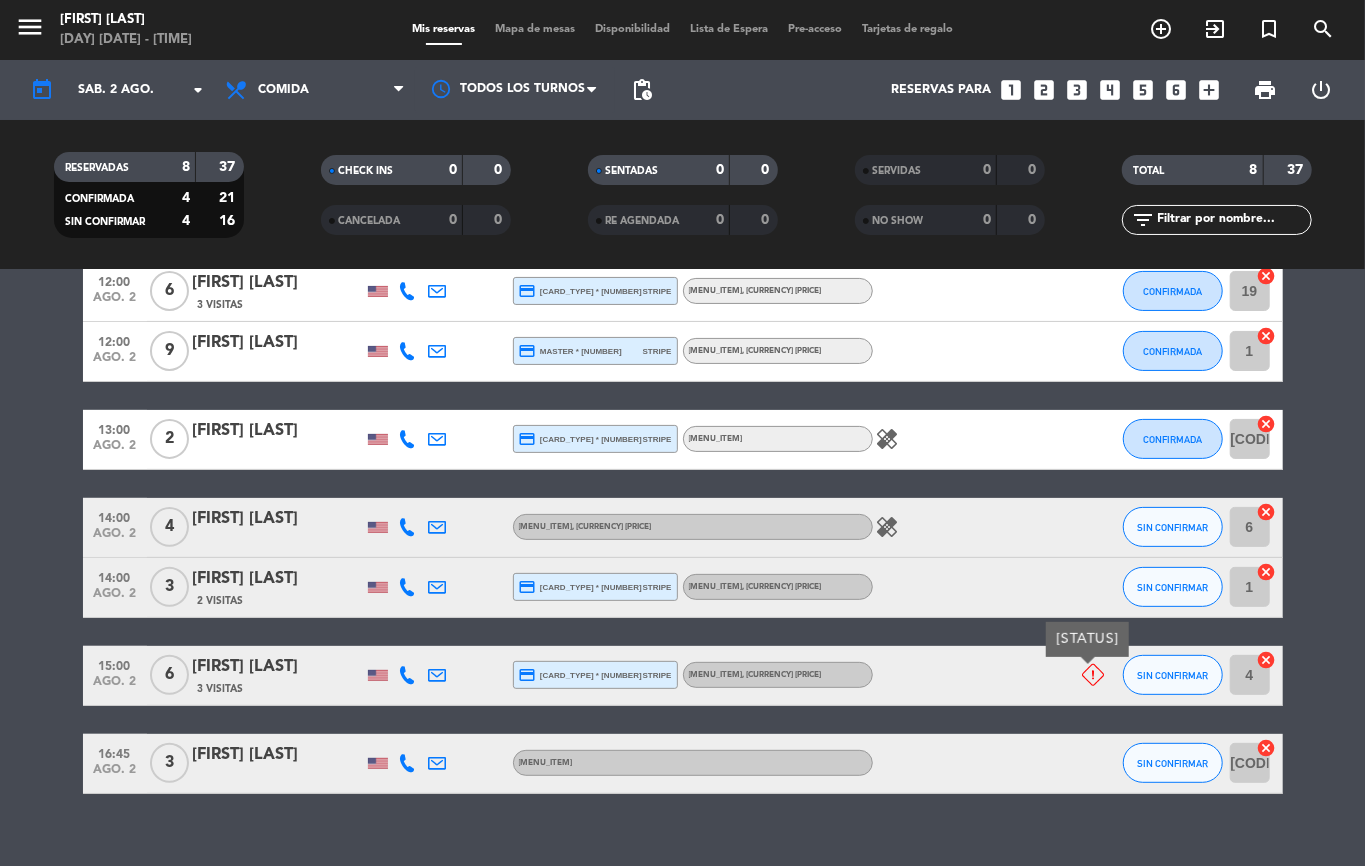 scroll, scrollTop: 0, scrollLeft: 0, axis: both 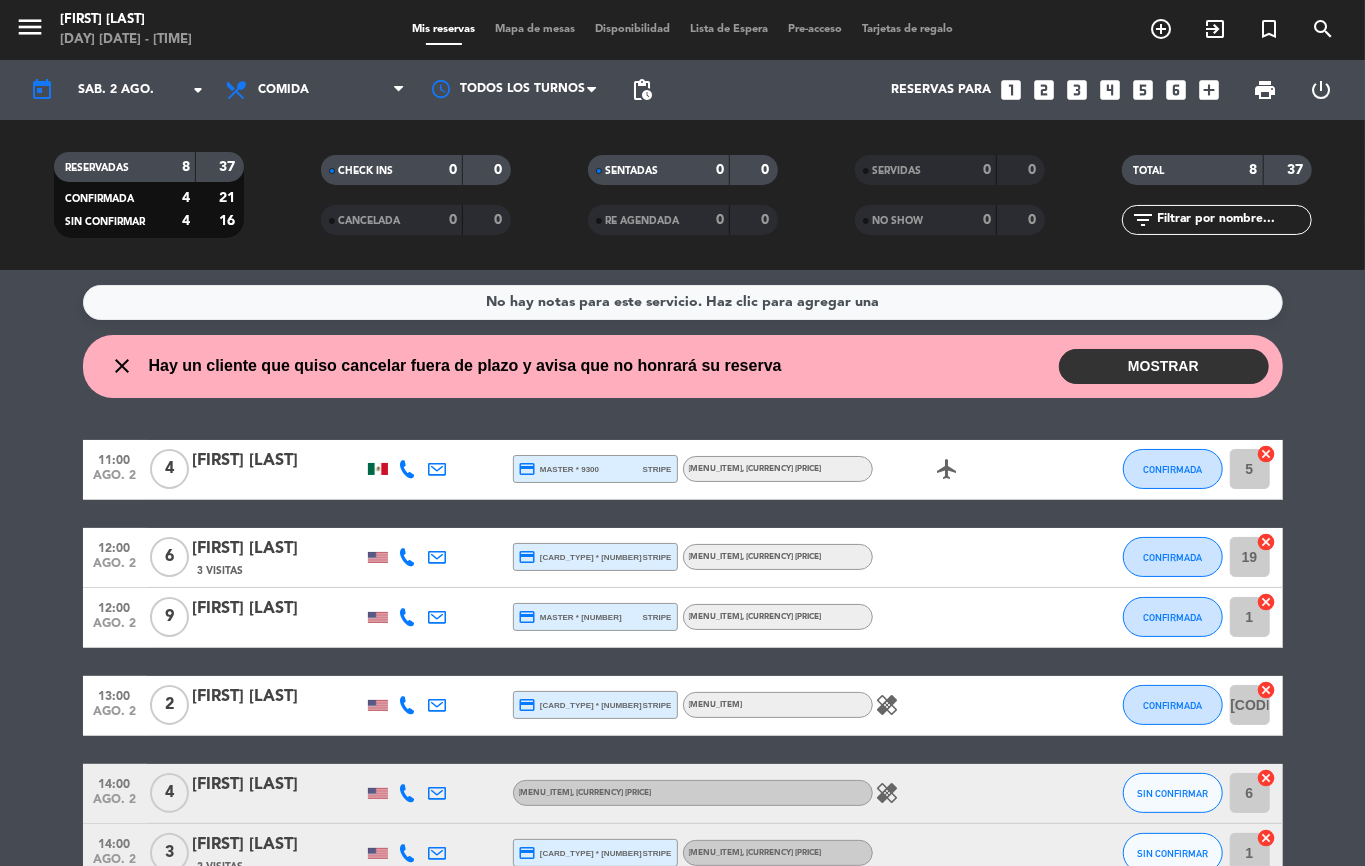 click on "MOSTRAR" at bounding box center [1164, 366] 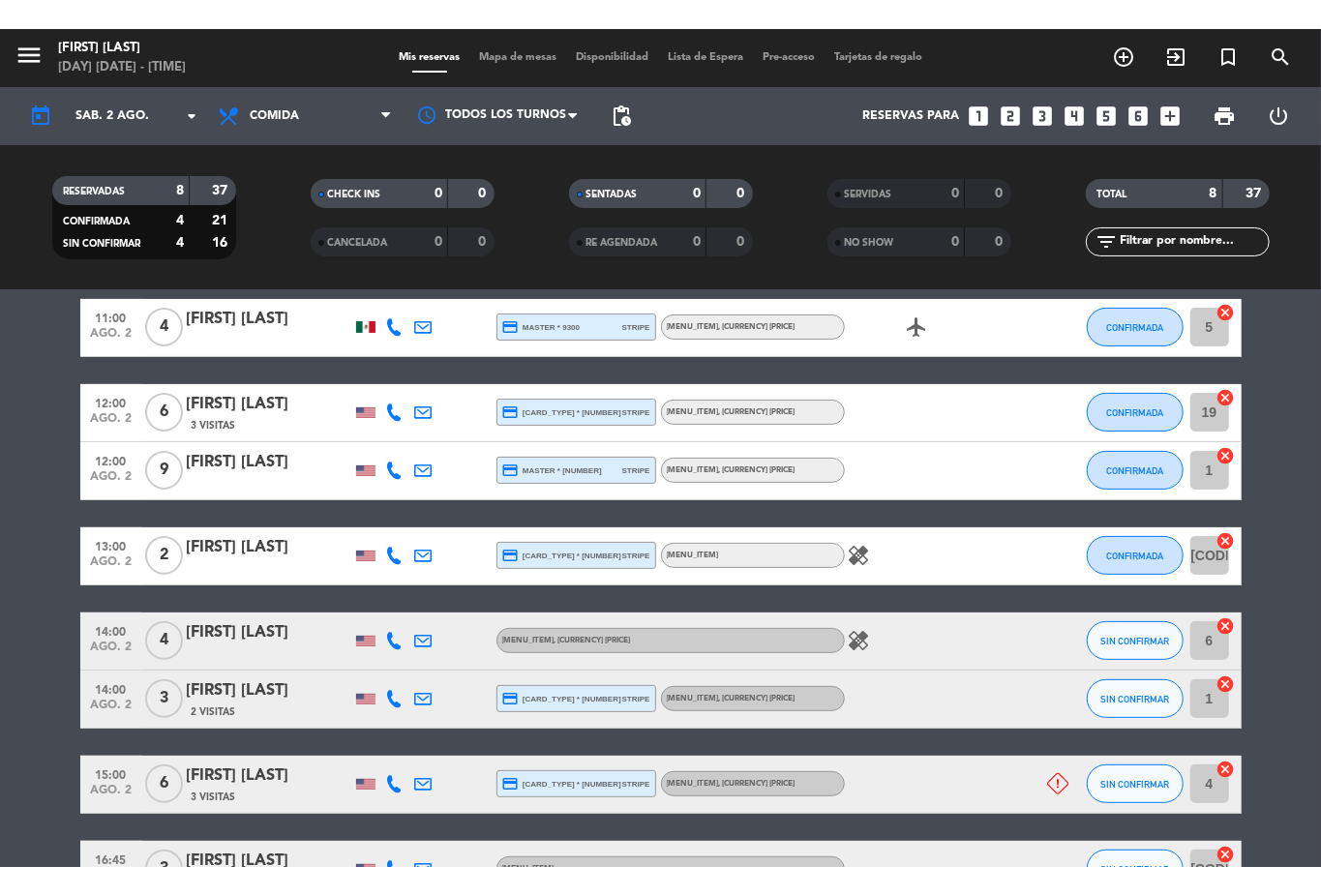 scroll, scrollTop: 0, scrollLeft: 0, axis: both 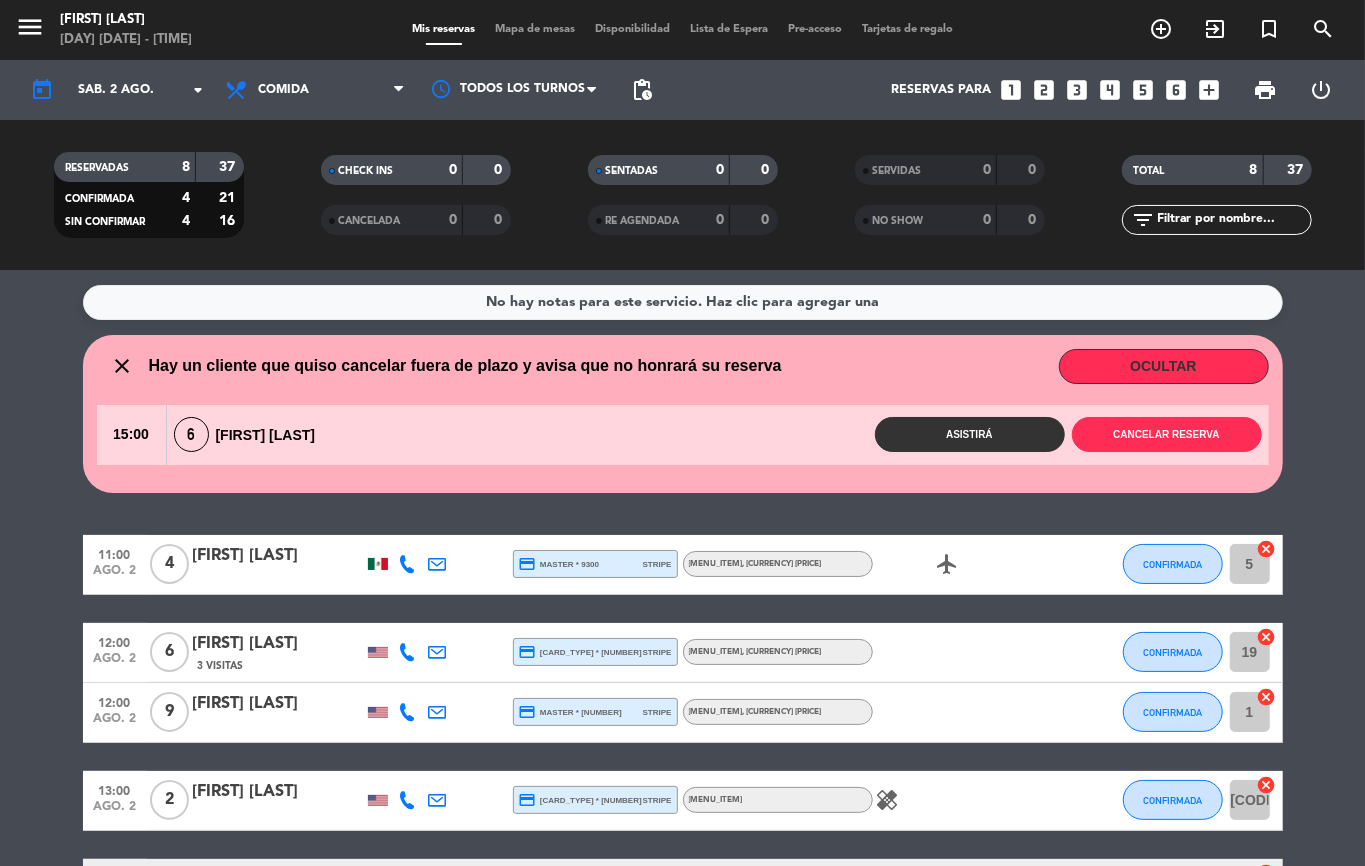 click on "[NUMBER] [FIRST] [LAST]" at bounding box center [259, 434] 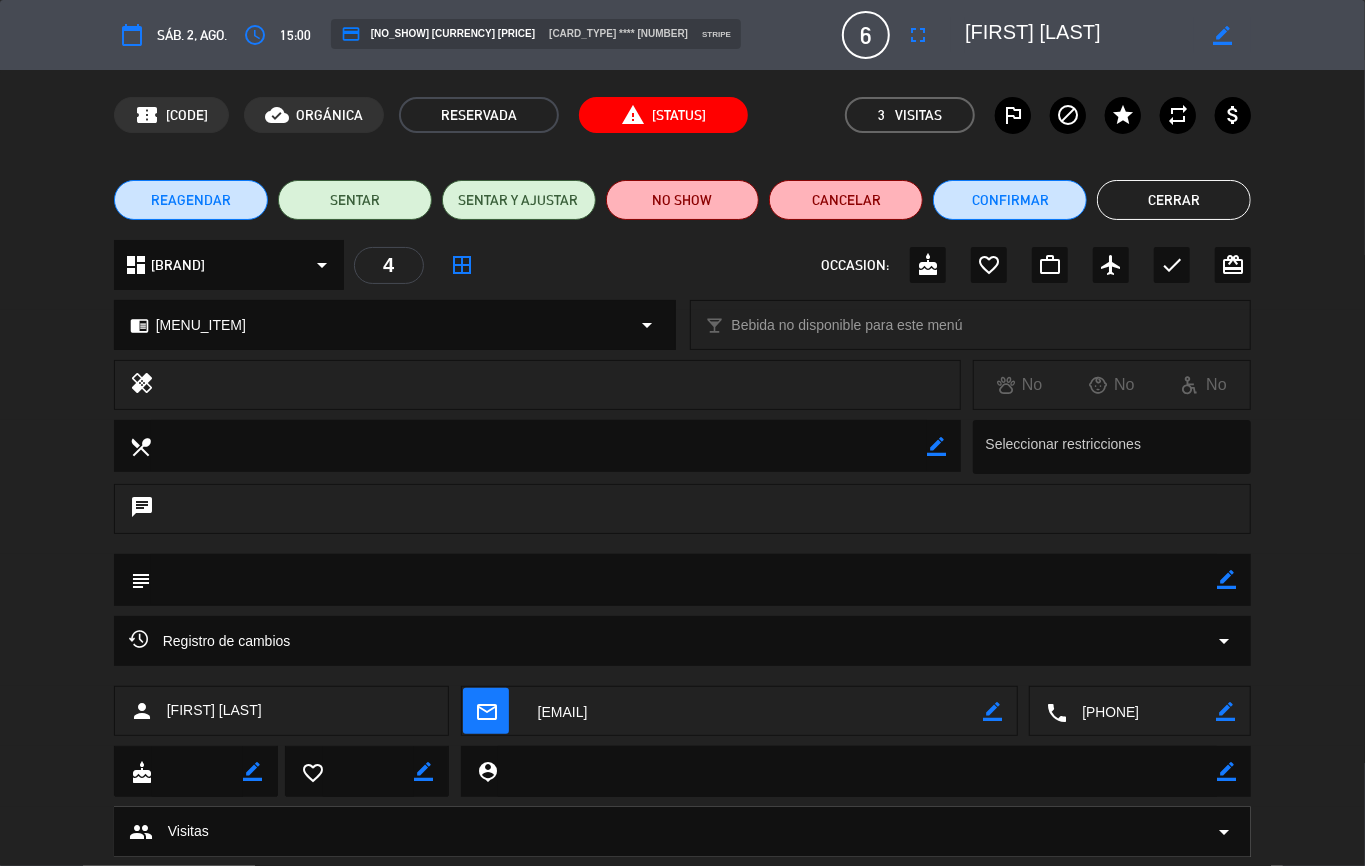 click on "Cerrar" 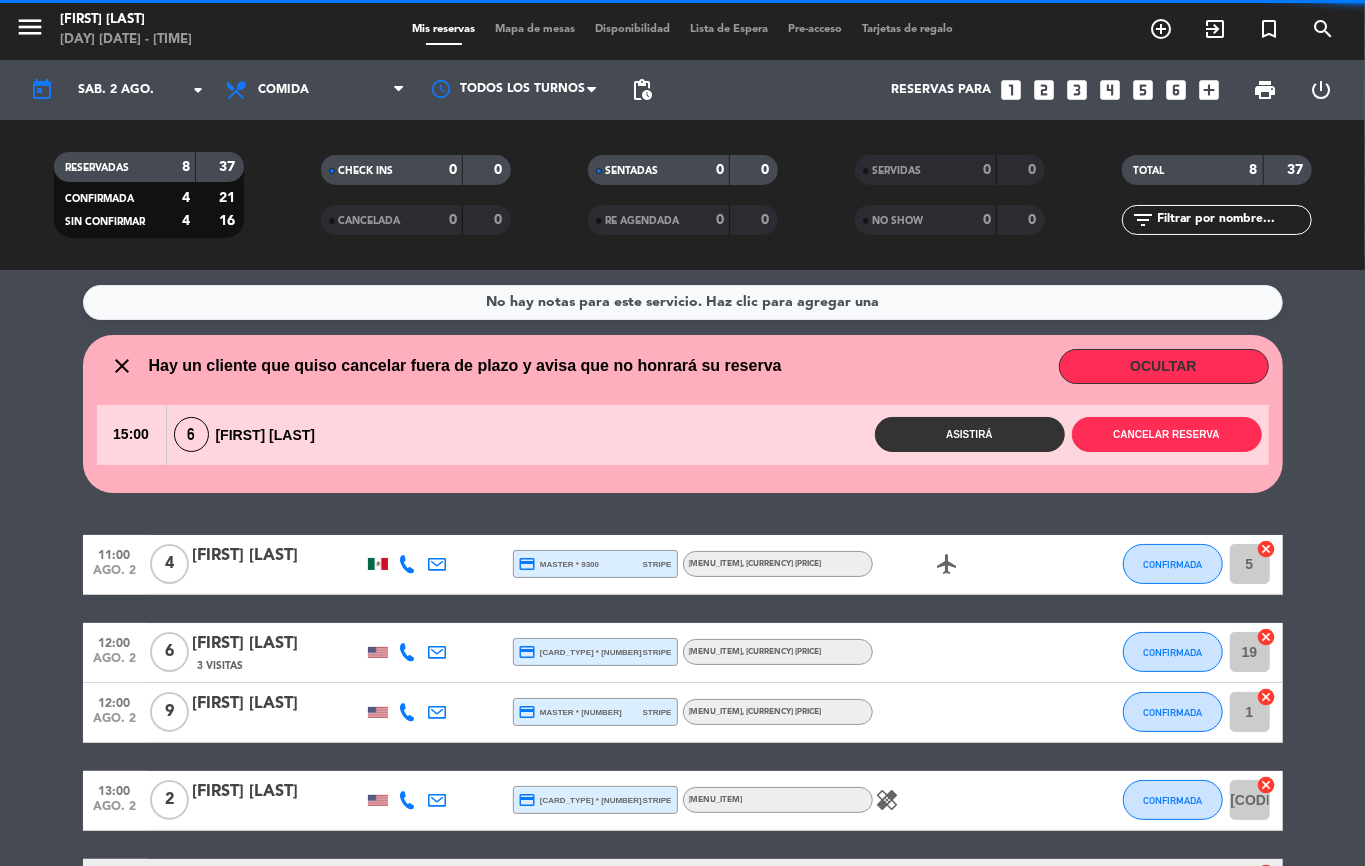 click on "search" at bounding box center [1161, 29] 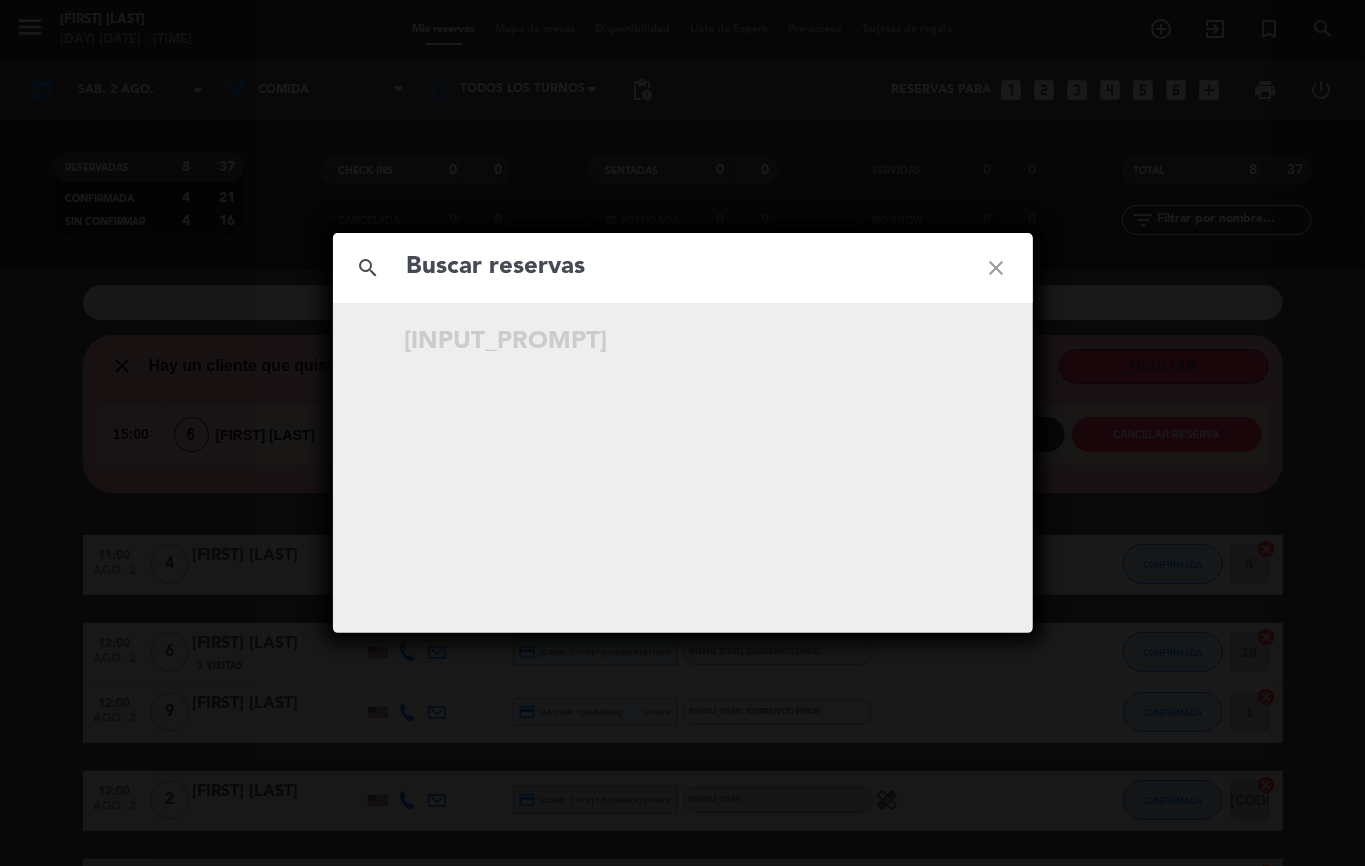 click 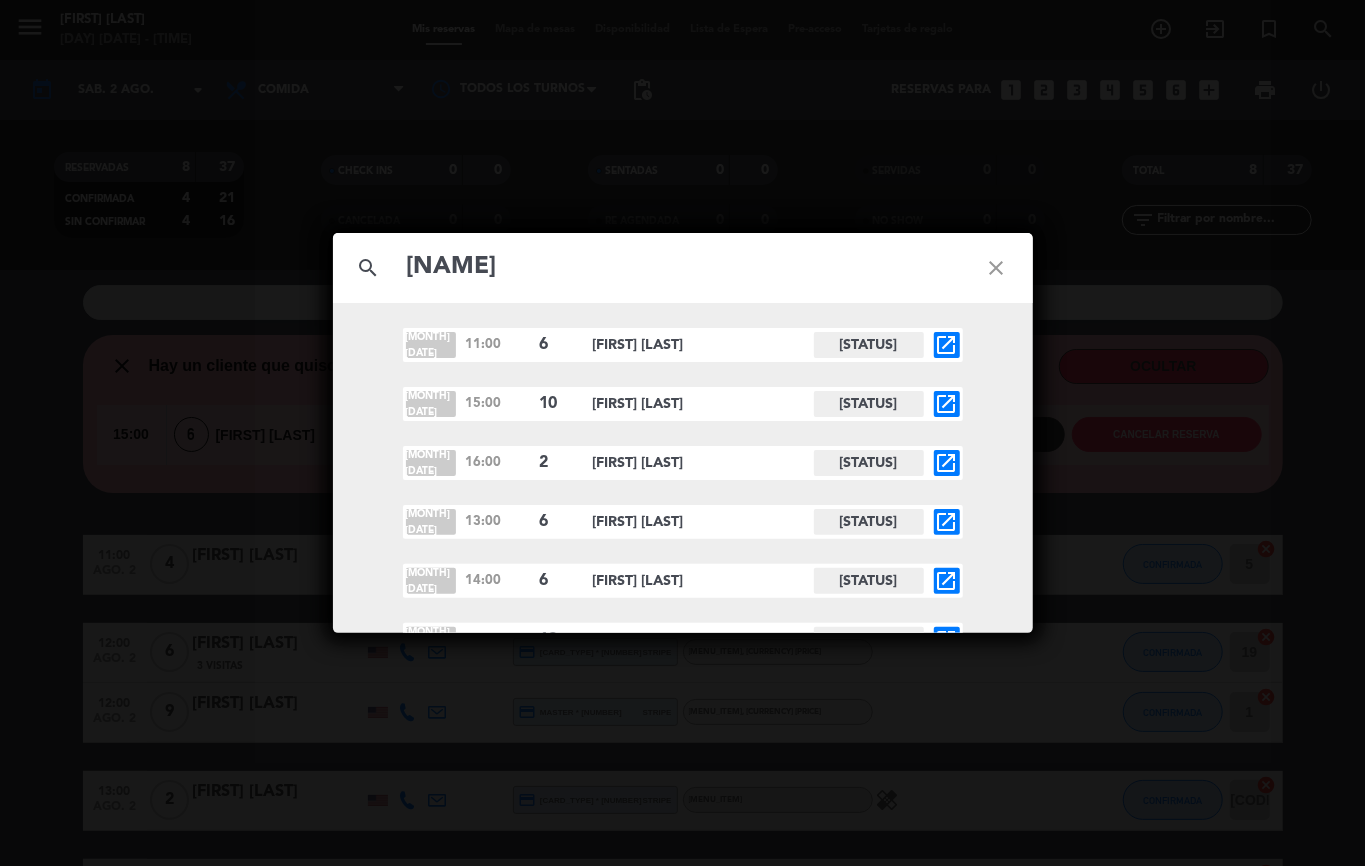 click on "[NAME]" 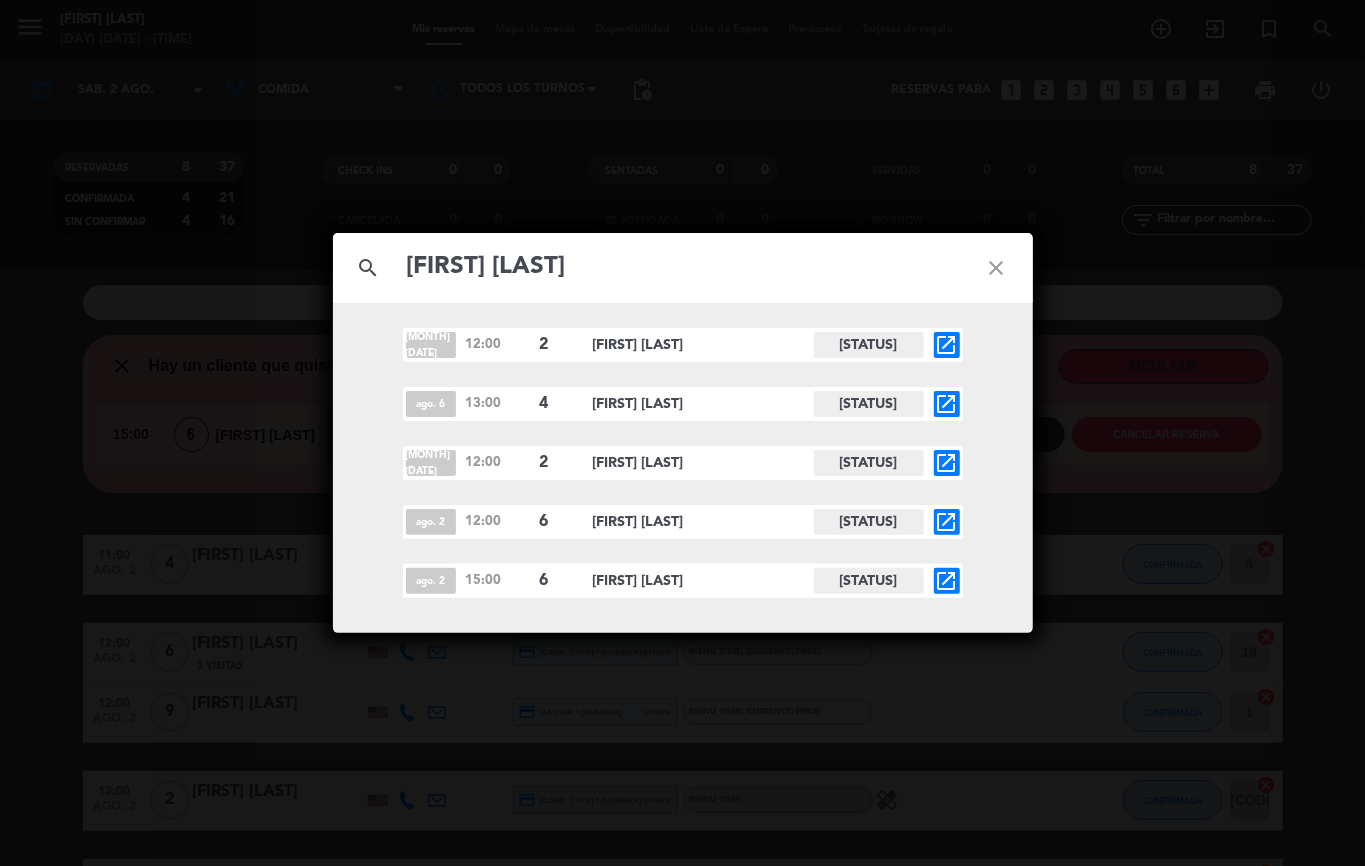 type on "[FIRST] [LAST]" 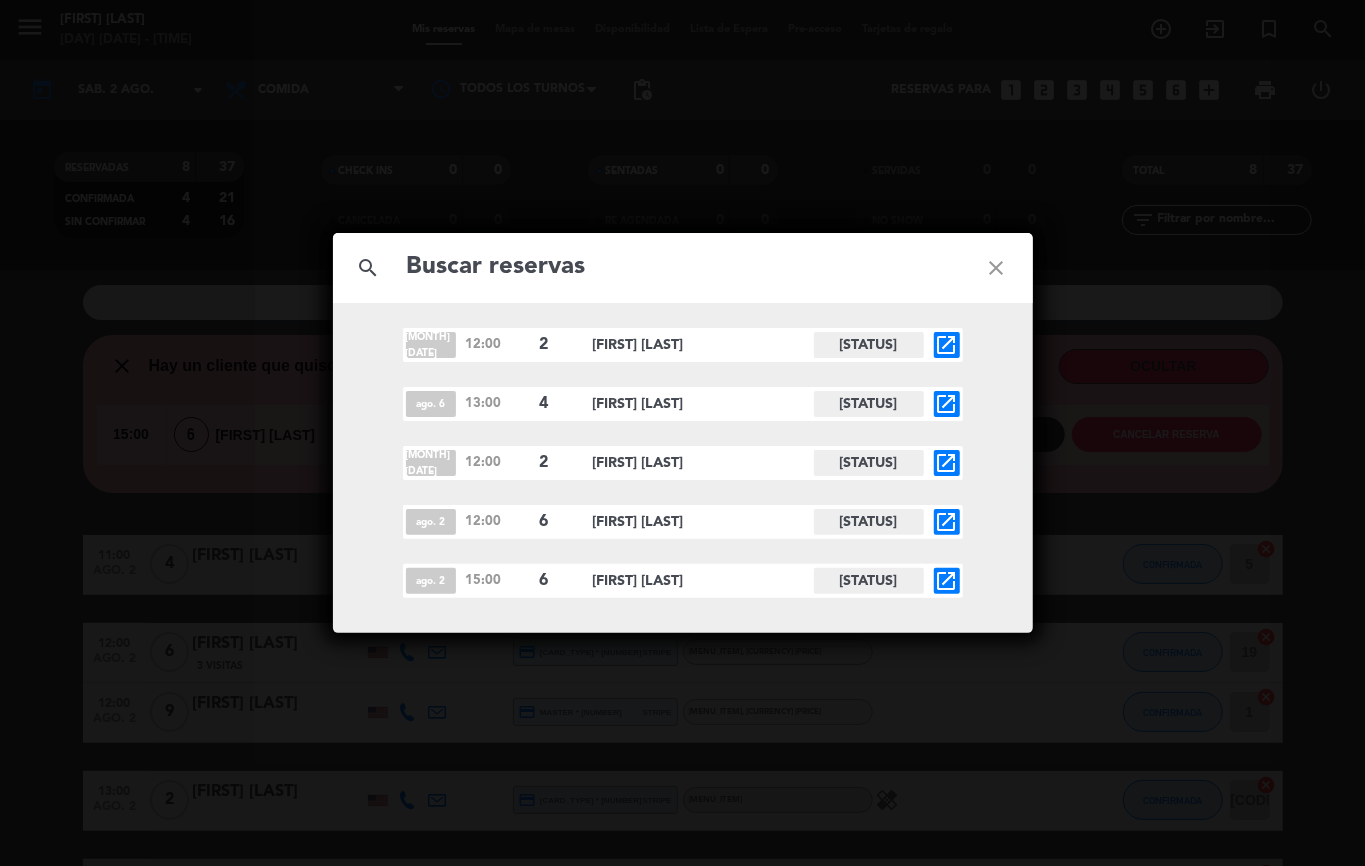 click on "close" 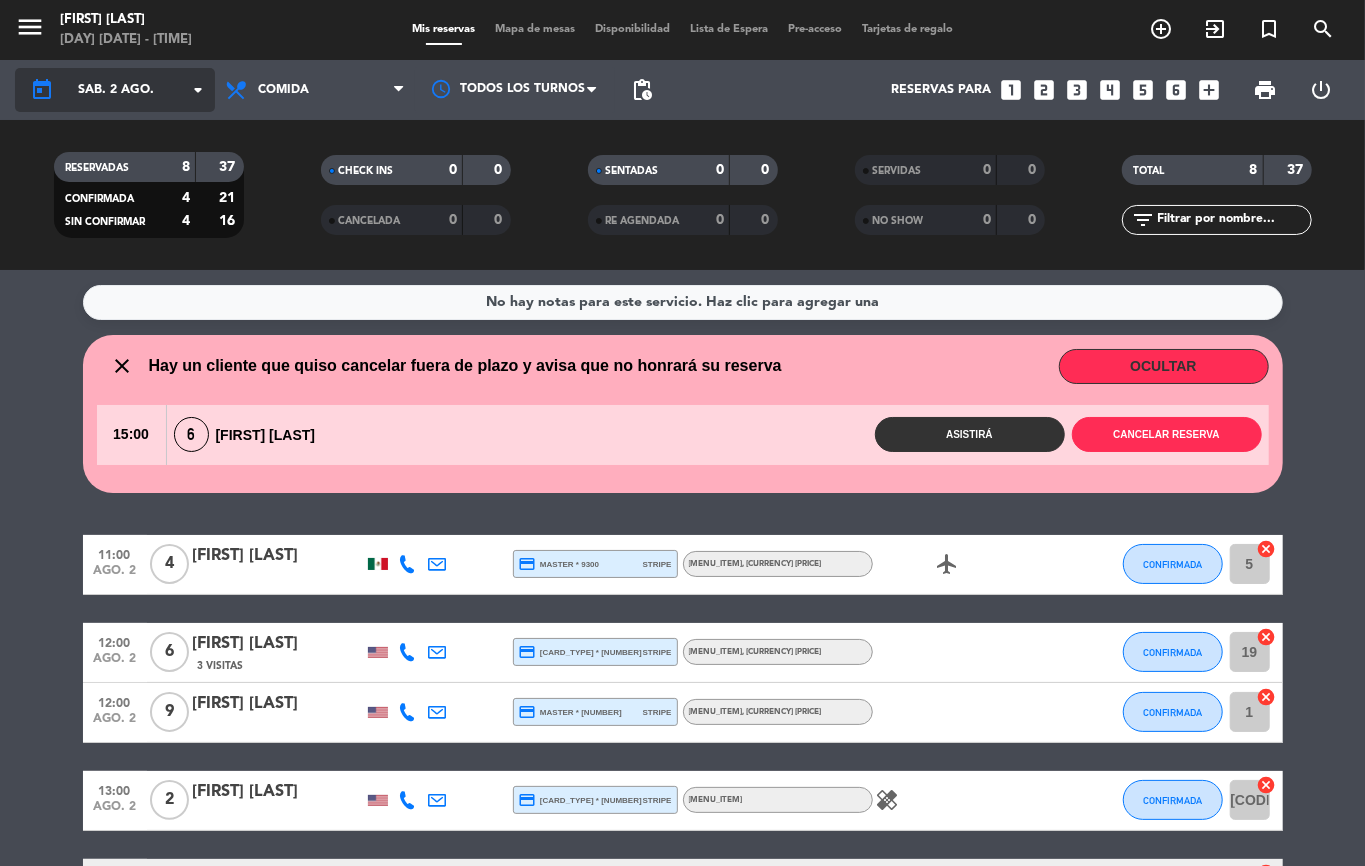 click on "sáb. 2 ago." 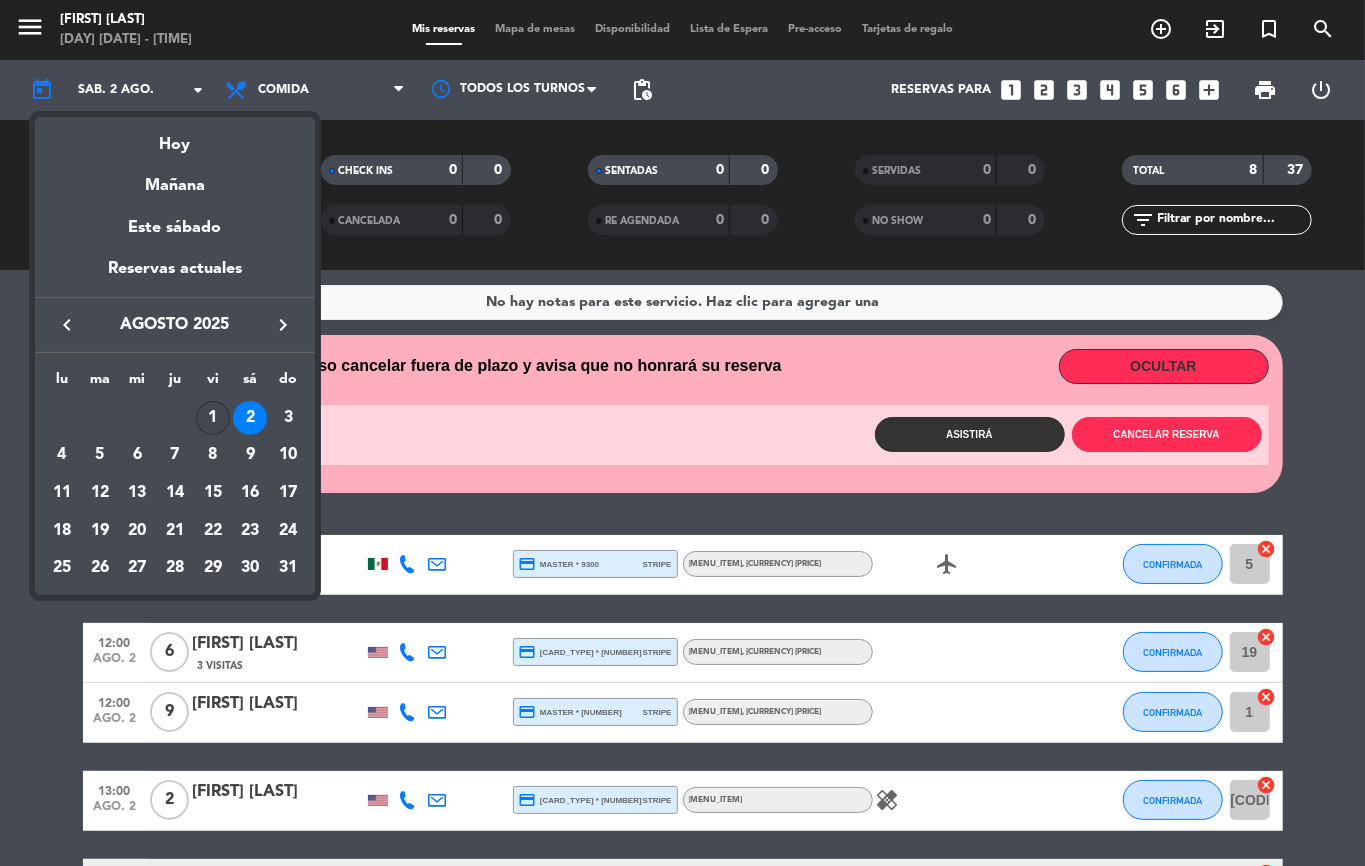 click on "1" at bounding box center [213, 418] 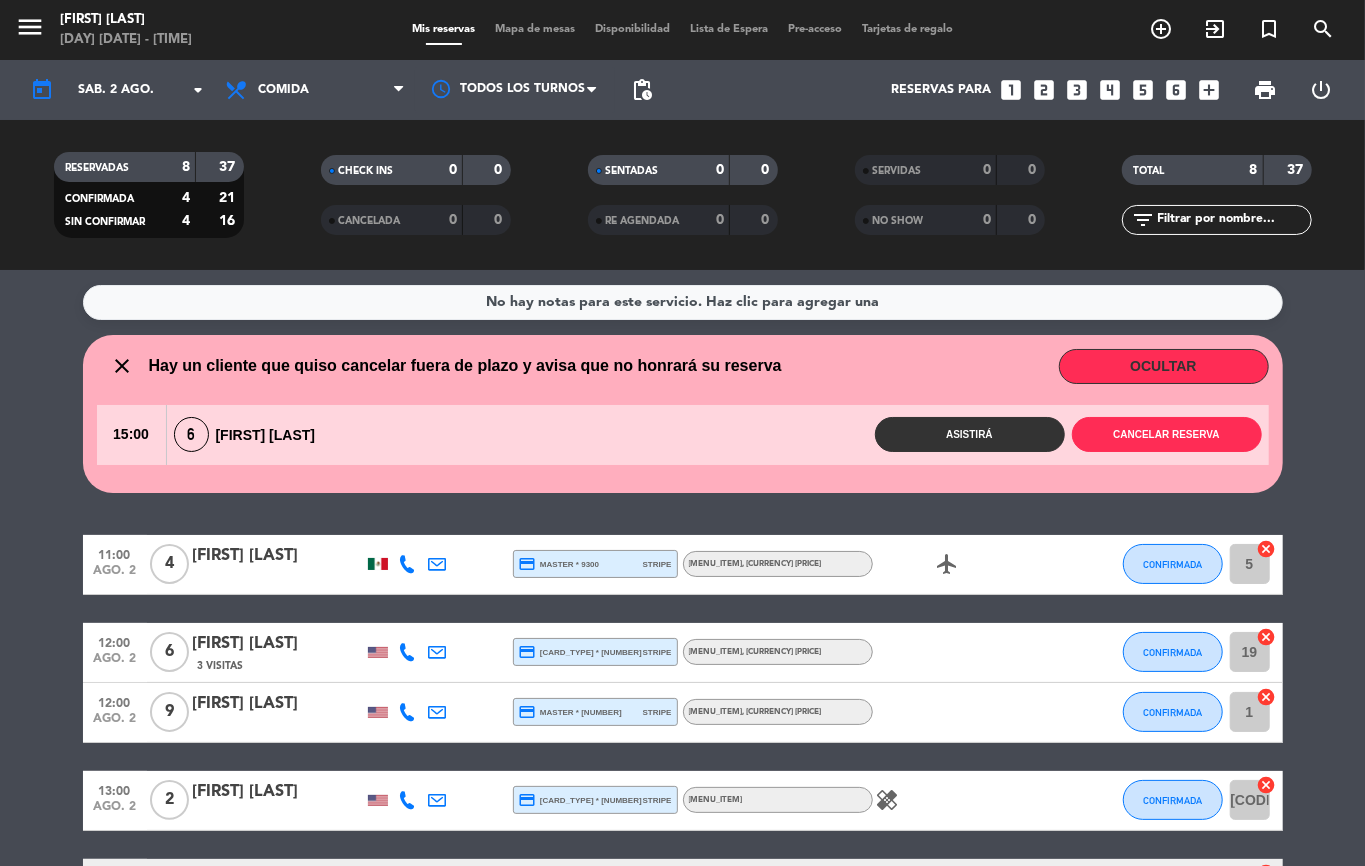 type on "vie. 1 ago." 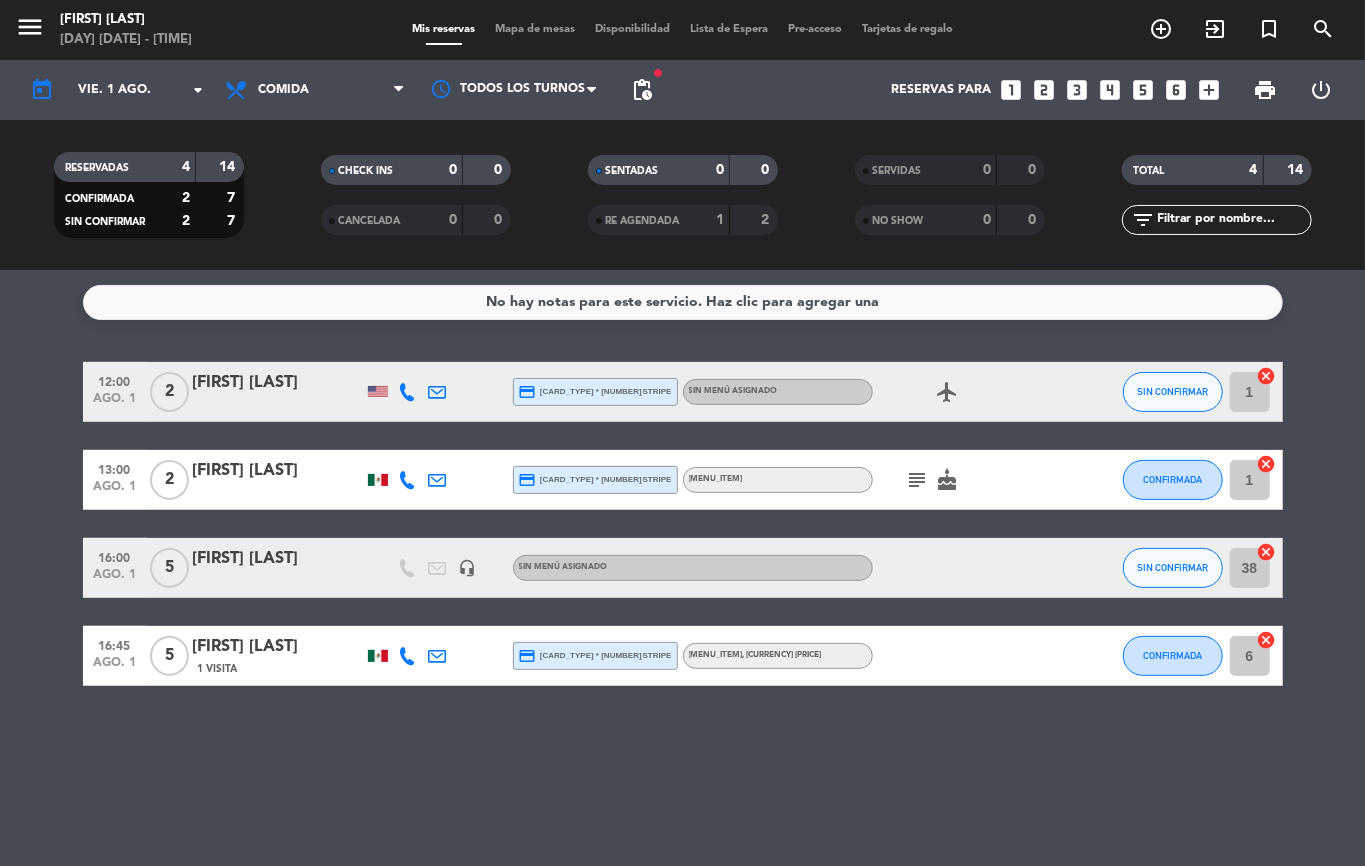 click on "pending_actions" 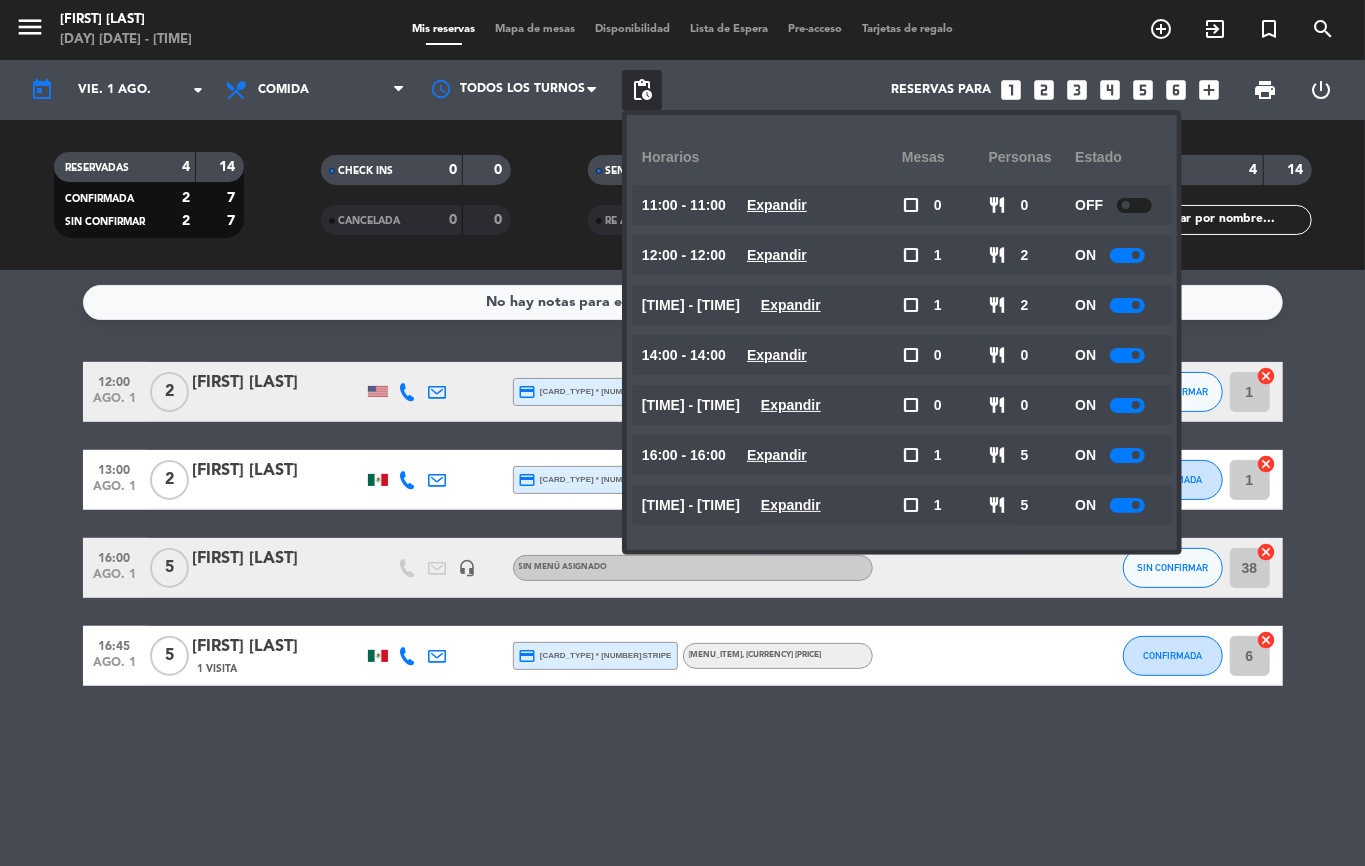 click 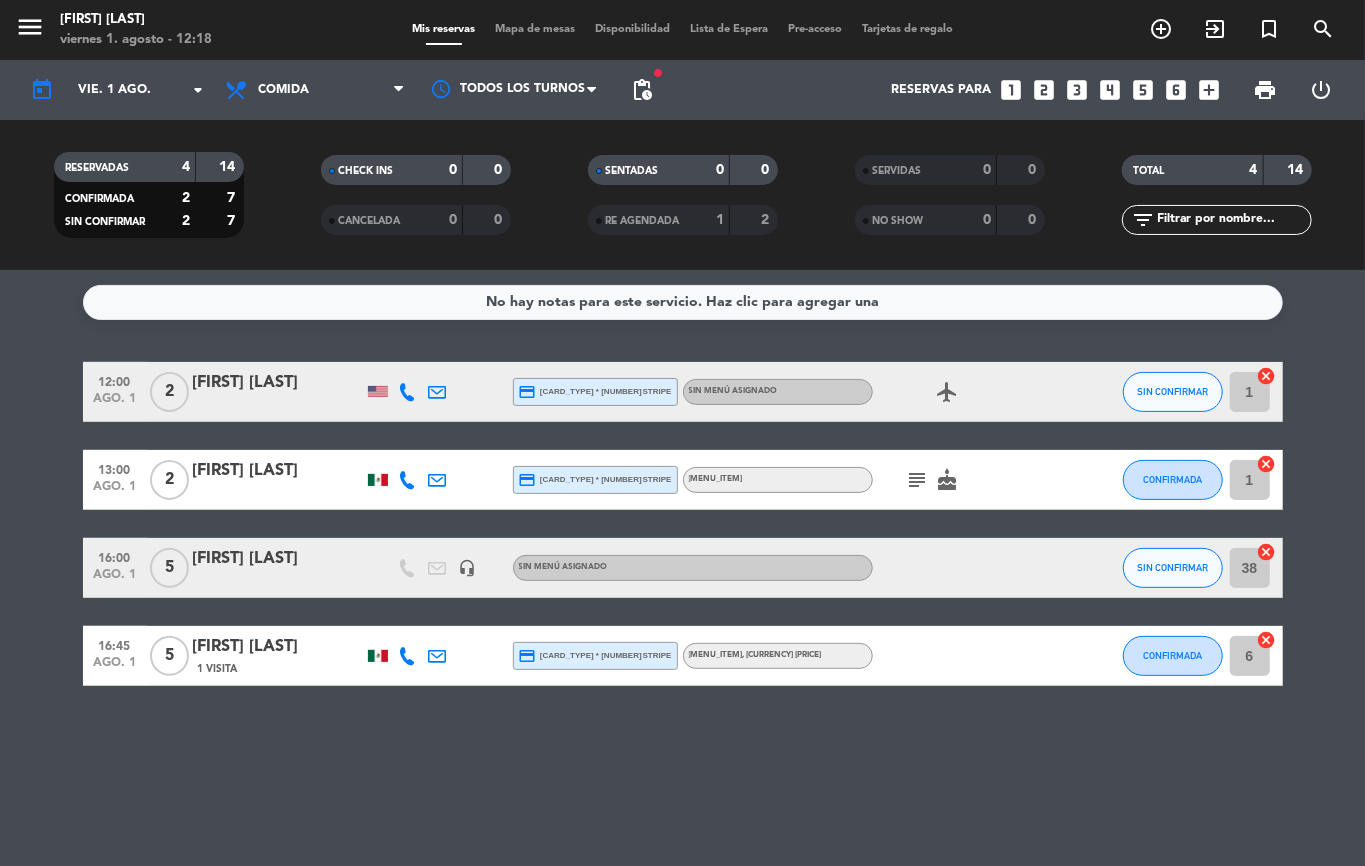 click on "[MENU_ITEM] [BRAND] [DAY] [DATE] - [TIME] [RESERVATIONS] [MAP] [AVAILABILITY] [WAITLIST] [PREACCESS] [GIFT_CARDS] [ADD_ICON] [EXIT_ICON] [TURNED_IN_ICON] [SEARCH] [TODAY] [DAY] [DATE] [DROP_DOWN] [ALL_SERVICES] [FOOD] [DINNER] [FOOD] [ALL_SERVICES] [FOOD] [DINNER] [ALL_TURNS] [CIRCLE] [PENDING_ACTIONS] [RESERVATIONS] [ONE] [TWO] [THREE] [FOUR] [FIVE] [SIX] [ADD_BOX] [PRINT] [POWER_SETTINGS] [RESERVED] [NUMBER] [NUMBER] [CONFIRMED] [NUMBER] [NUMBER] [UNCONFIRMED] [NUMBER] [NUMBER] [CHECK_INS] [NUMBER] [NUMBER] [CANCELLED] [NUMBER] [NUMBER] [SEATED] [NUMBER] [NUMBER] [RESCHEDULED] [NUMBER] [NUMBER] [SERVED] [NUMBER] [NUMBER] [NO_SHOW] [NUMBER] [NUMBER] [TOTAL] [NUMBER] [NUMBER] [FILTER] [NO_NOTES] [TIME] [DATE] [NUMBER] [FIRST] [LAST] [VISIT_INFO] [CARD_TYPE] [CARD_TYPE] * [NUMBER] [BRAND] [MENU_ITEM] [AIRPLANE_ICON] [STATUS] [NUMBER] [ACTION] [TIME] [DATE] [NUMBER] [FIRST] [LAST] [VISIT_INFO] [CARD_TYPE] [CARD_TYPE] * [NUMBER] [BRAND] [MENU_ITEM] [SUBJECT] [EMOJI] [NUMBER]" 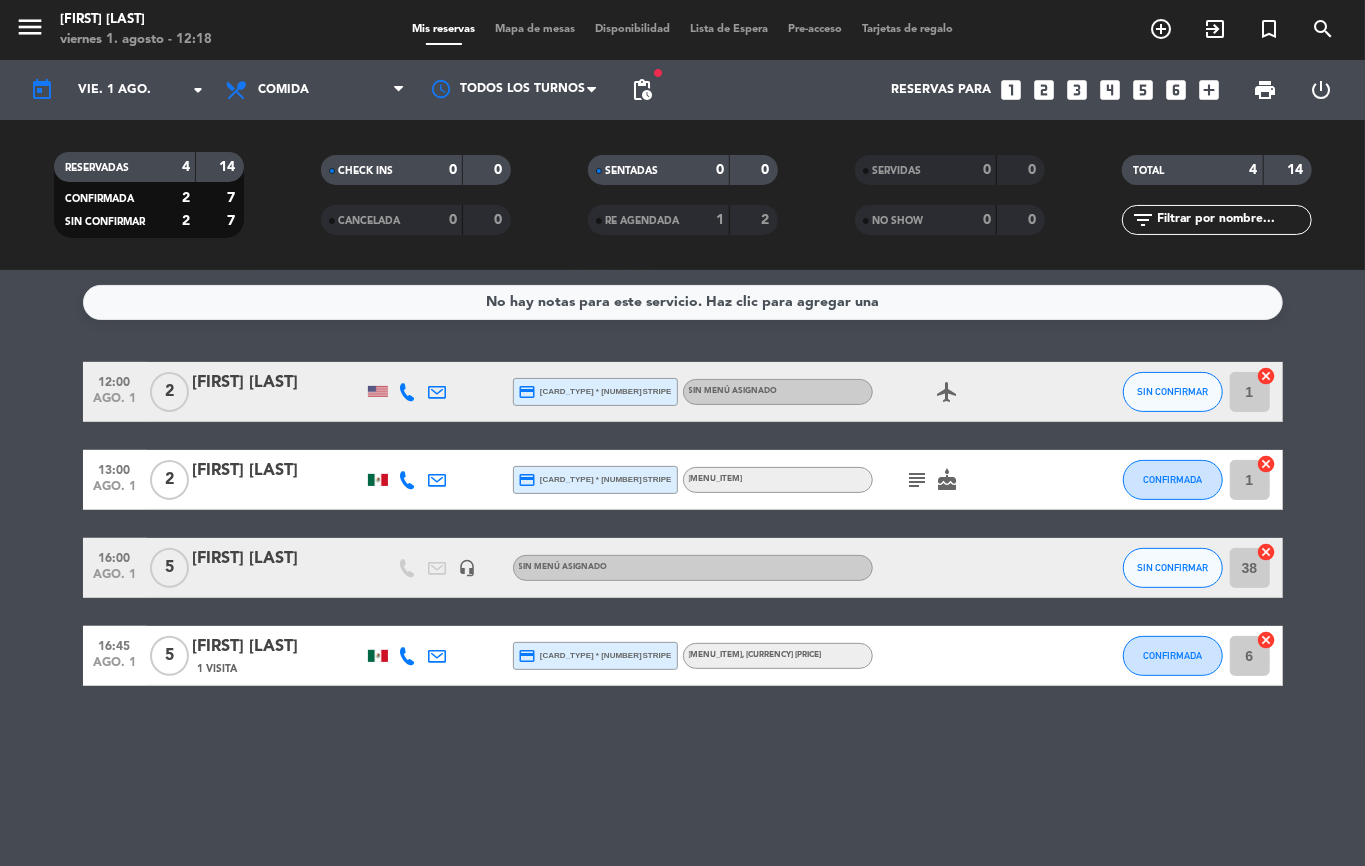 click on "[NO_NOTES] [TIME] [DATE] [NUMBER] [FIRST] [LAST] [VISIT_INFO] [CARD_TYPE] [CARD_TYPE] * [NUMBER] [BRAND] [MENU_ITEM] [SUBJECT] [EMOJI] [STATUS] [NUMBER] [ACTION] [TIME] [DATE] [NUMBER] [FIRST] [LAST] [VISIT_INFO] [CARD_TYPE] [CARD_TYPE] * [NUMBER] [BRAND] [MENU_ITEM] [SUBJECT] [EMOJI] [STATUS] [NUMBER] [ACTION] [TIME] [DATE] [NUMBER] [FIRST] [LAST] [VISIT_INFO] [CARD_TYPE] [CARD_TYPE] * [NUMBER] [BRAND] [MENU_ITEM] , [CURRENCY] [PRICE] [STATUS] [NUMBER] [ACTION]" 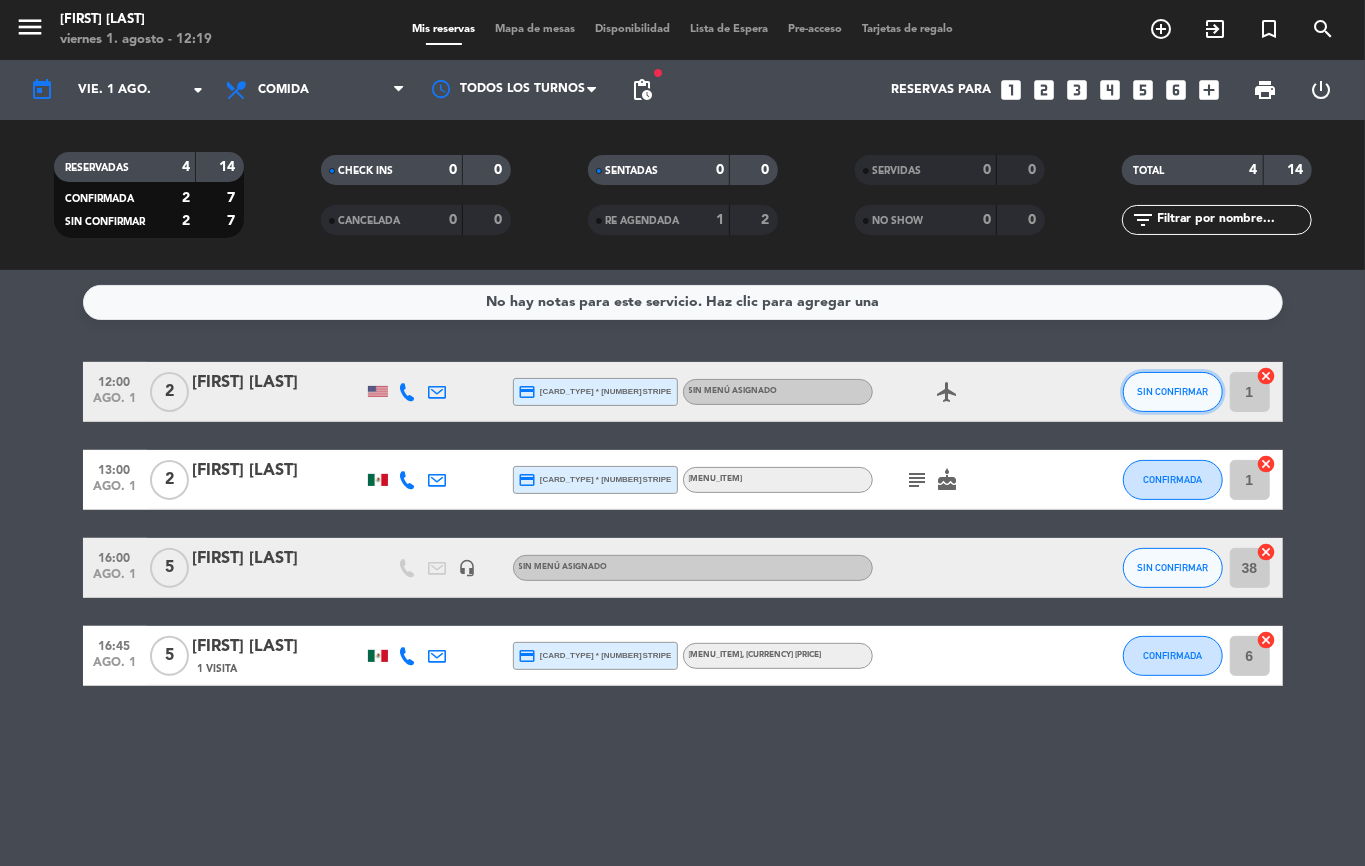 click on "SIN CONFIRMAR" 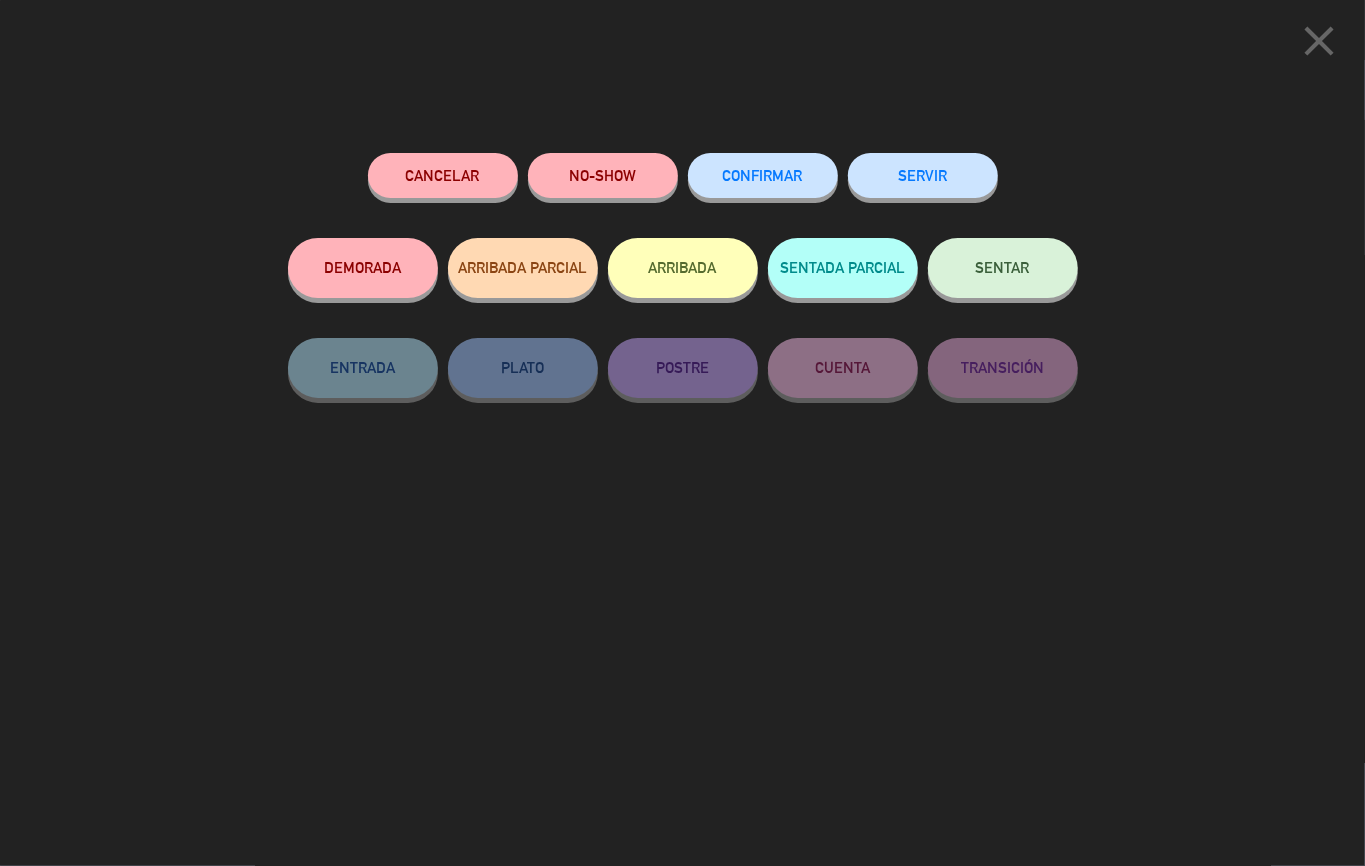 click on "SERVIR" 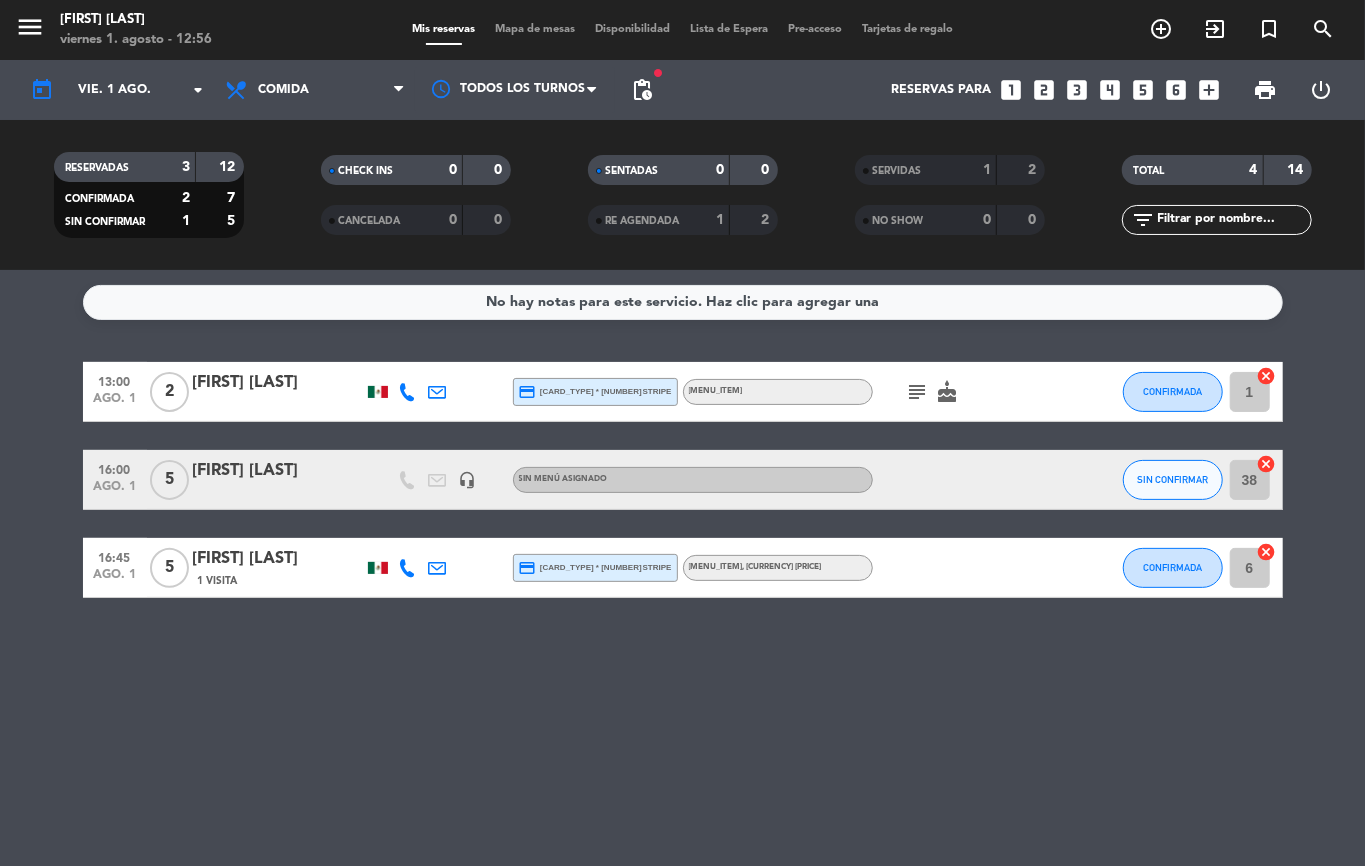 click on "SERVIDAS   1   2" 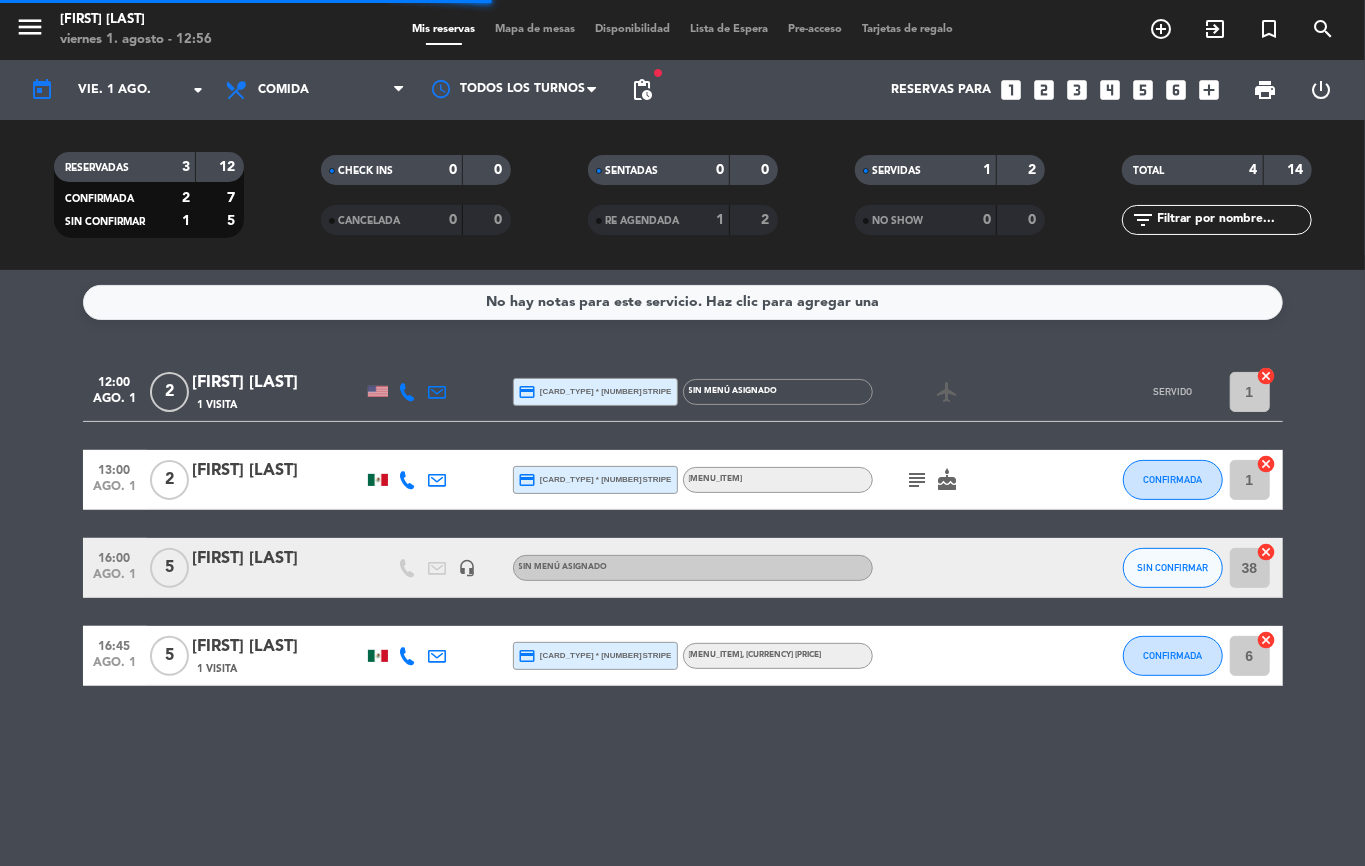 click on "Sin menú asignado" 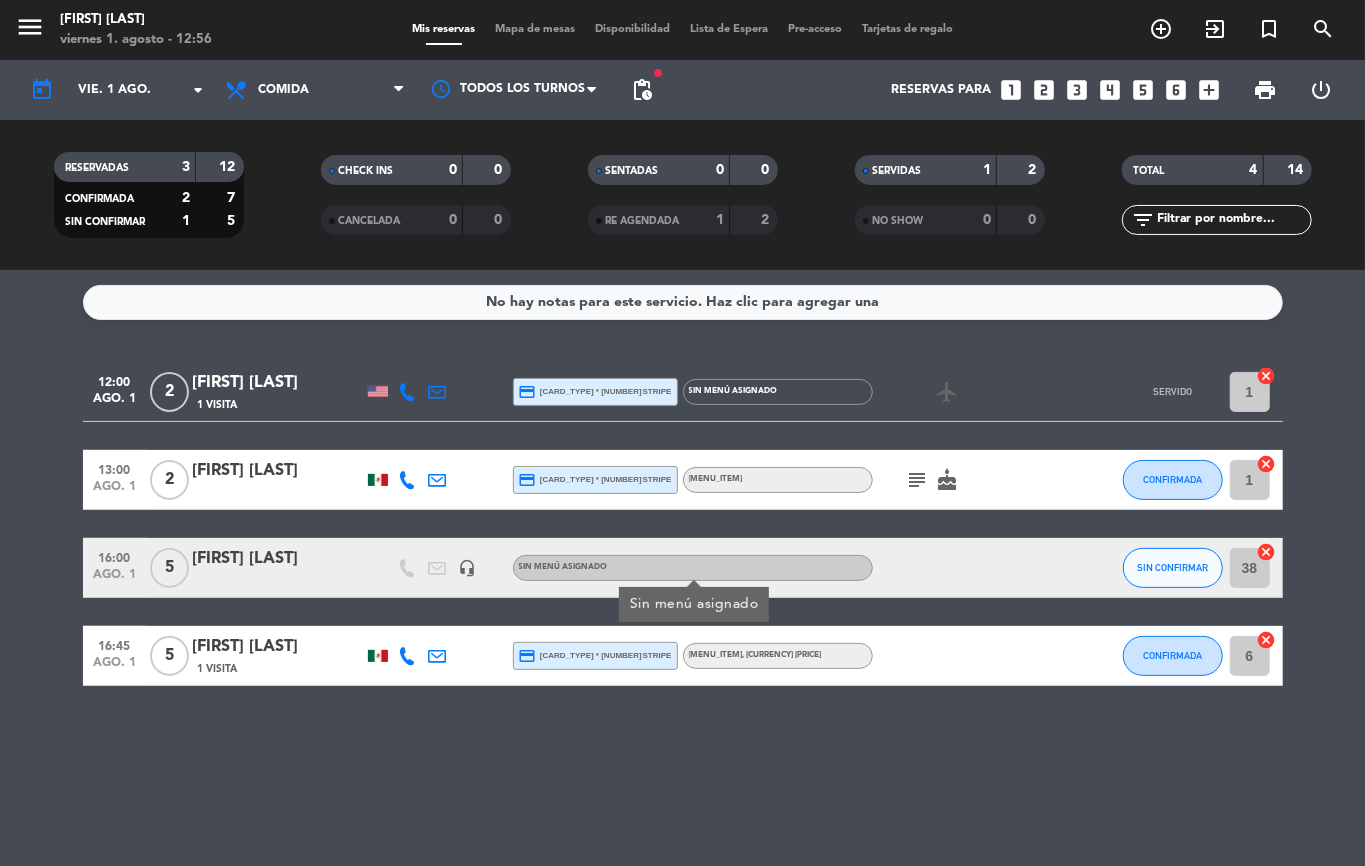 click on "subject" 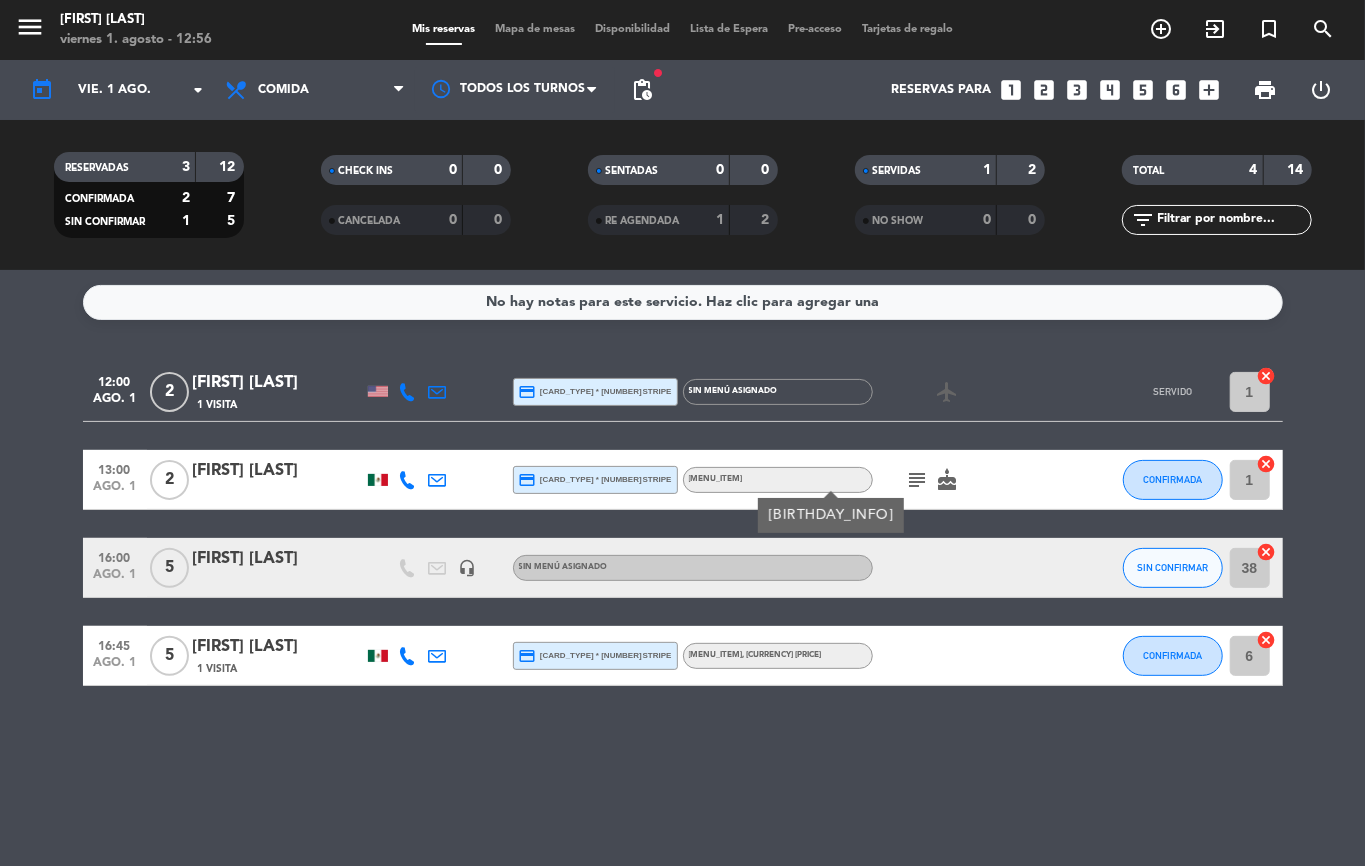 click on "subject" 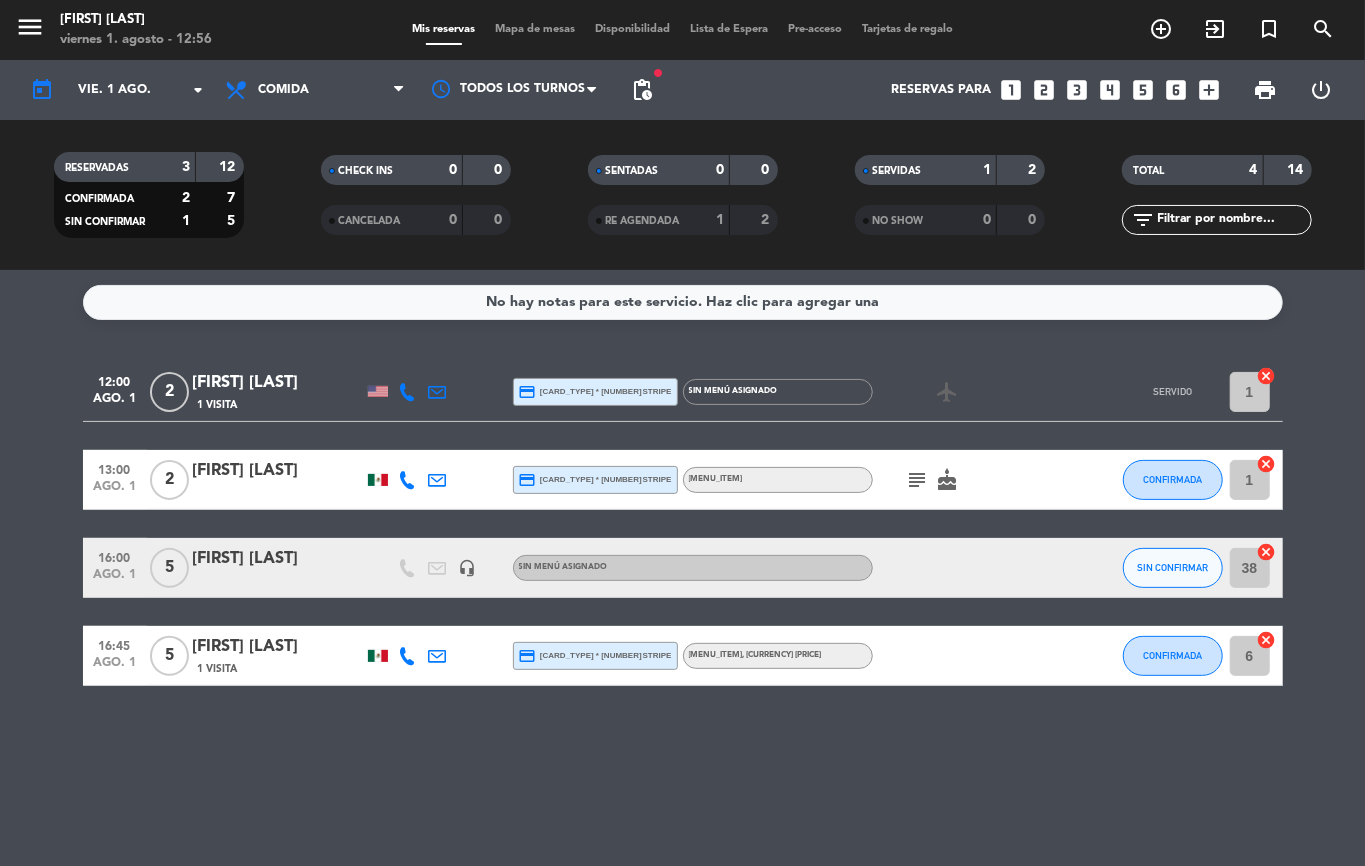 click on "subject" 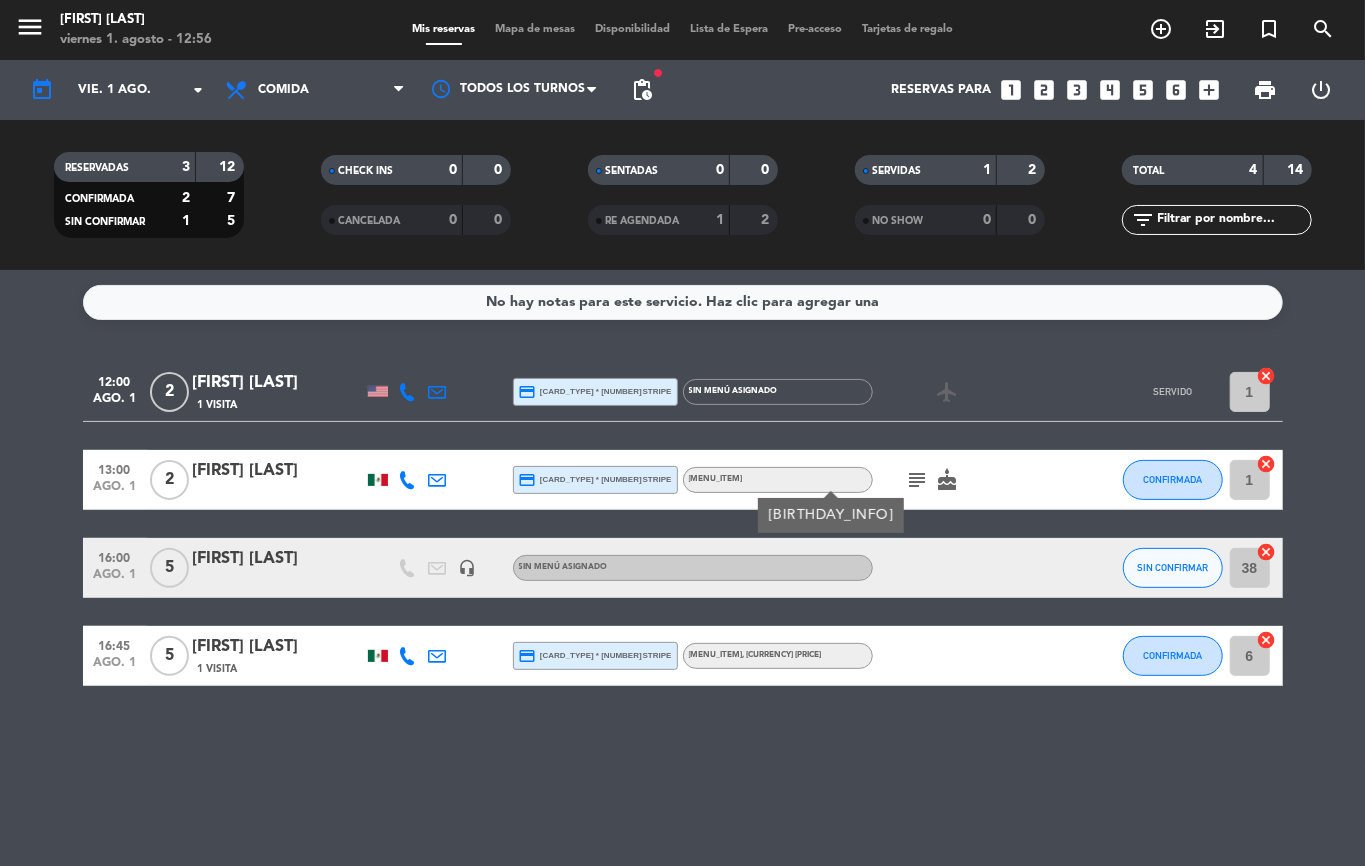 click on "subject" 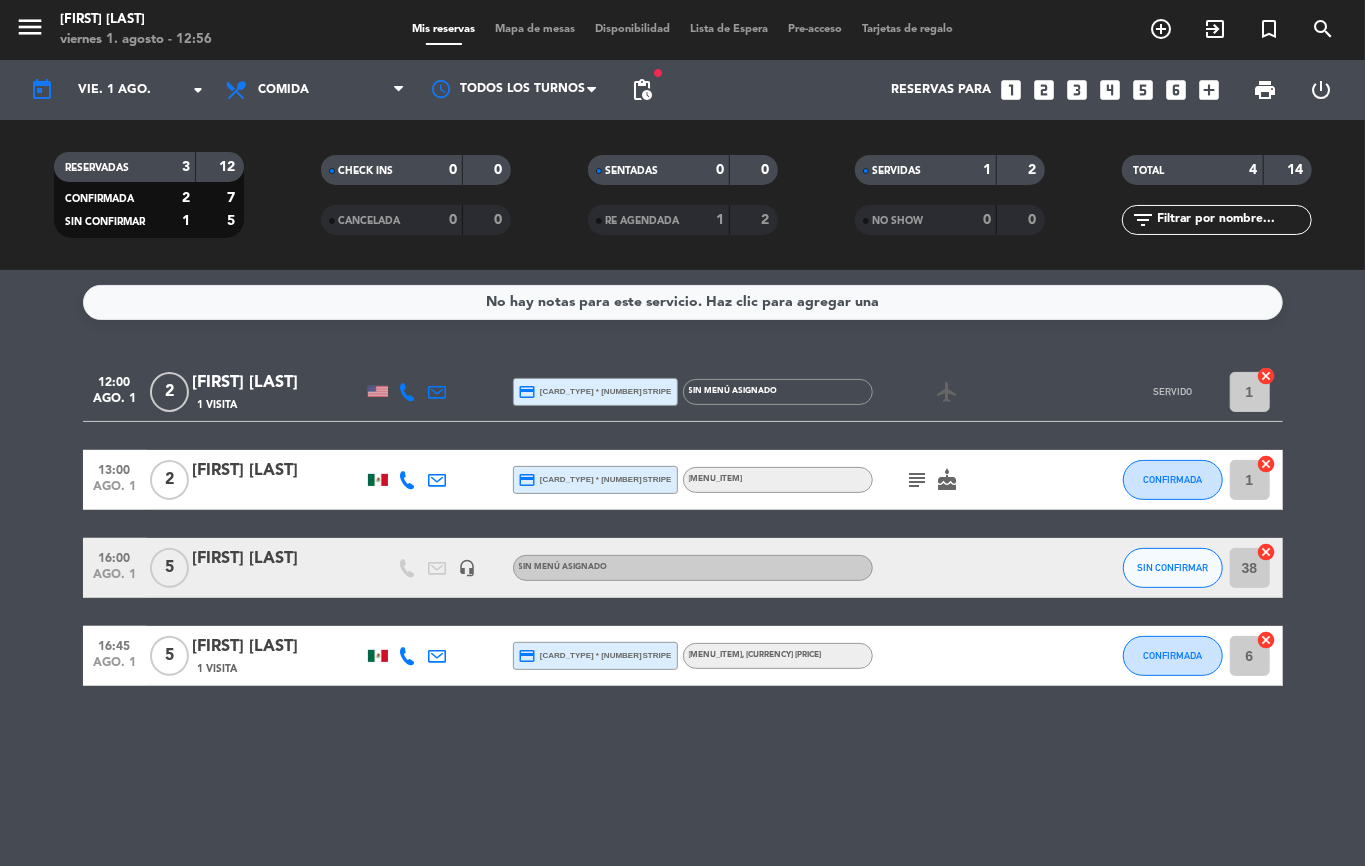 click on "subject" 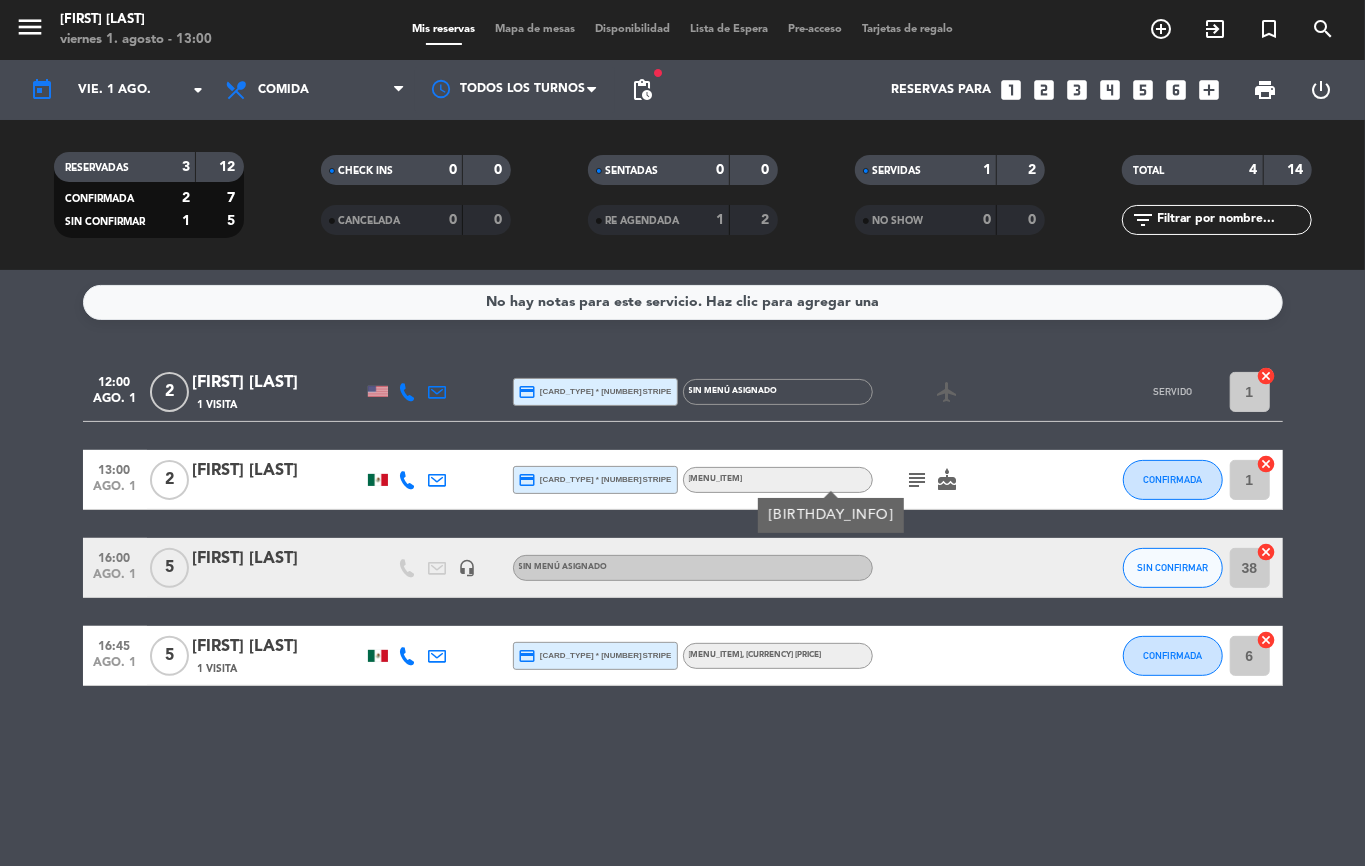 click on "subject" 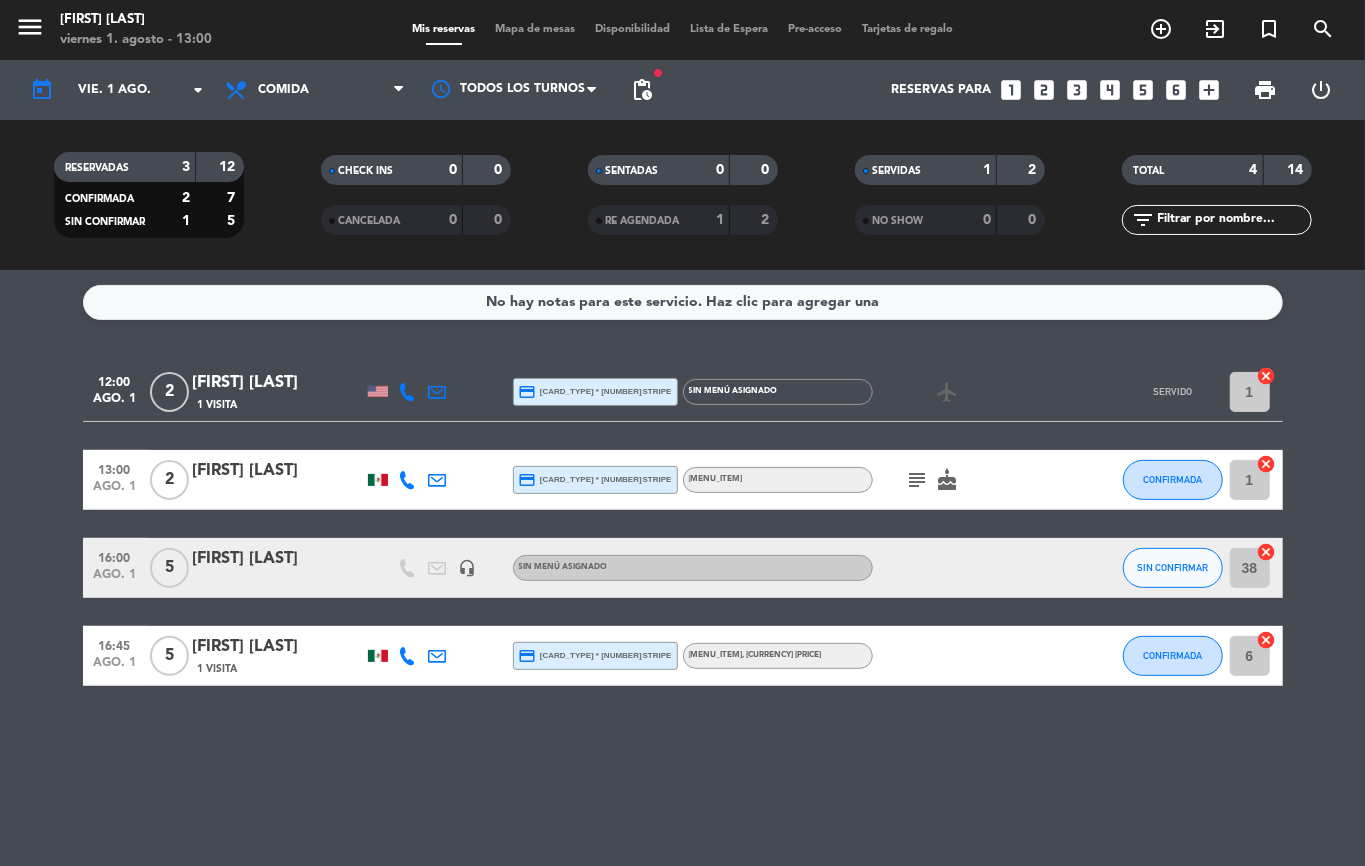 click on "subject" 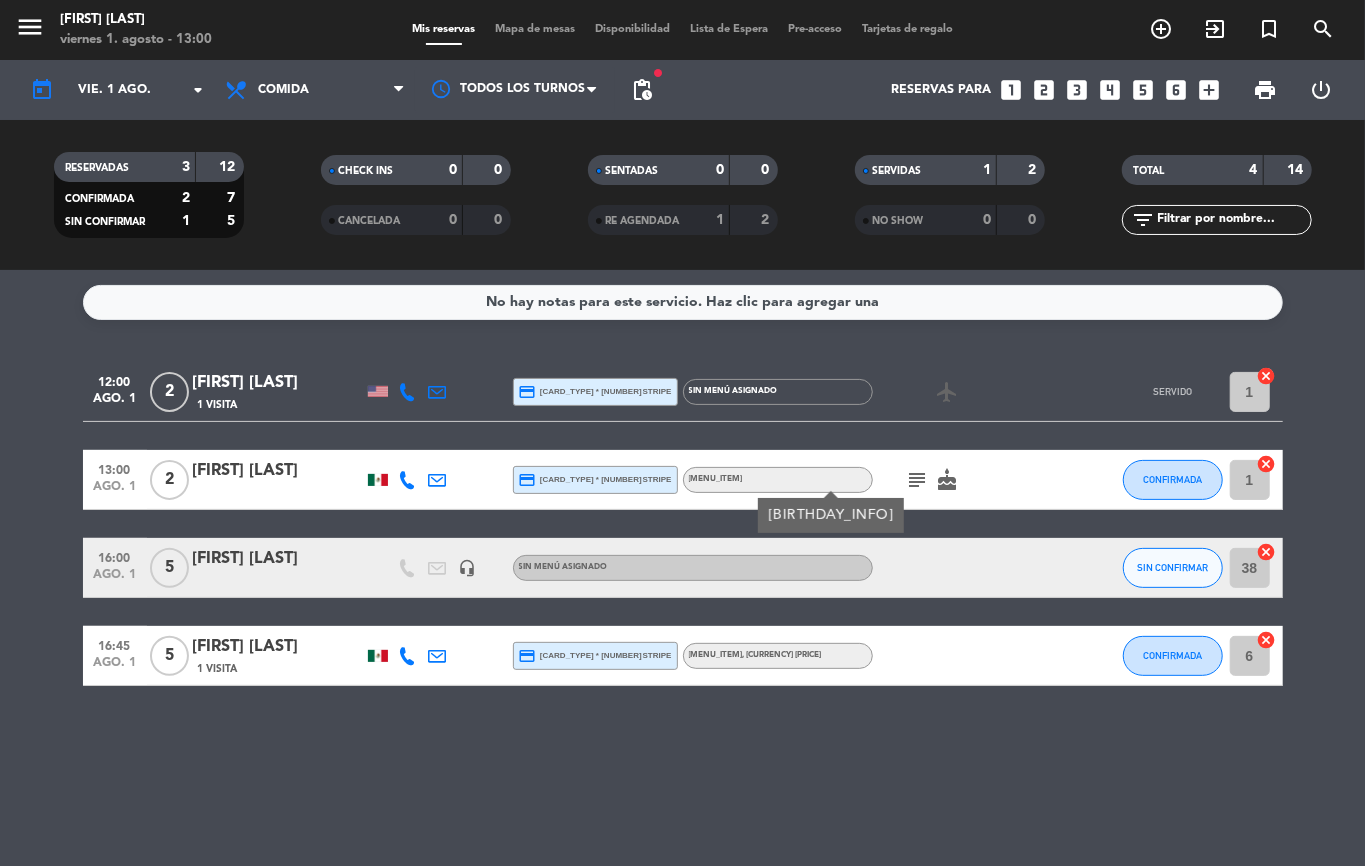 click on "subject" 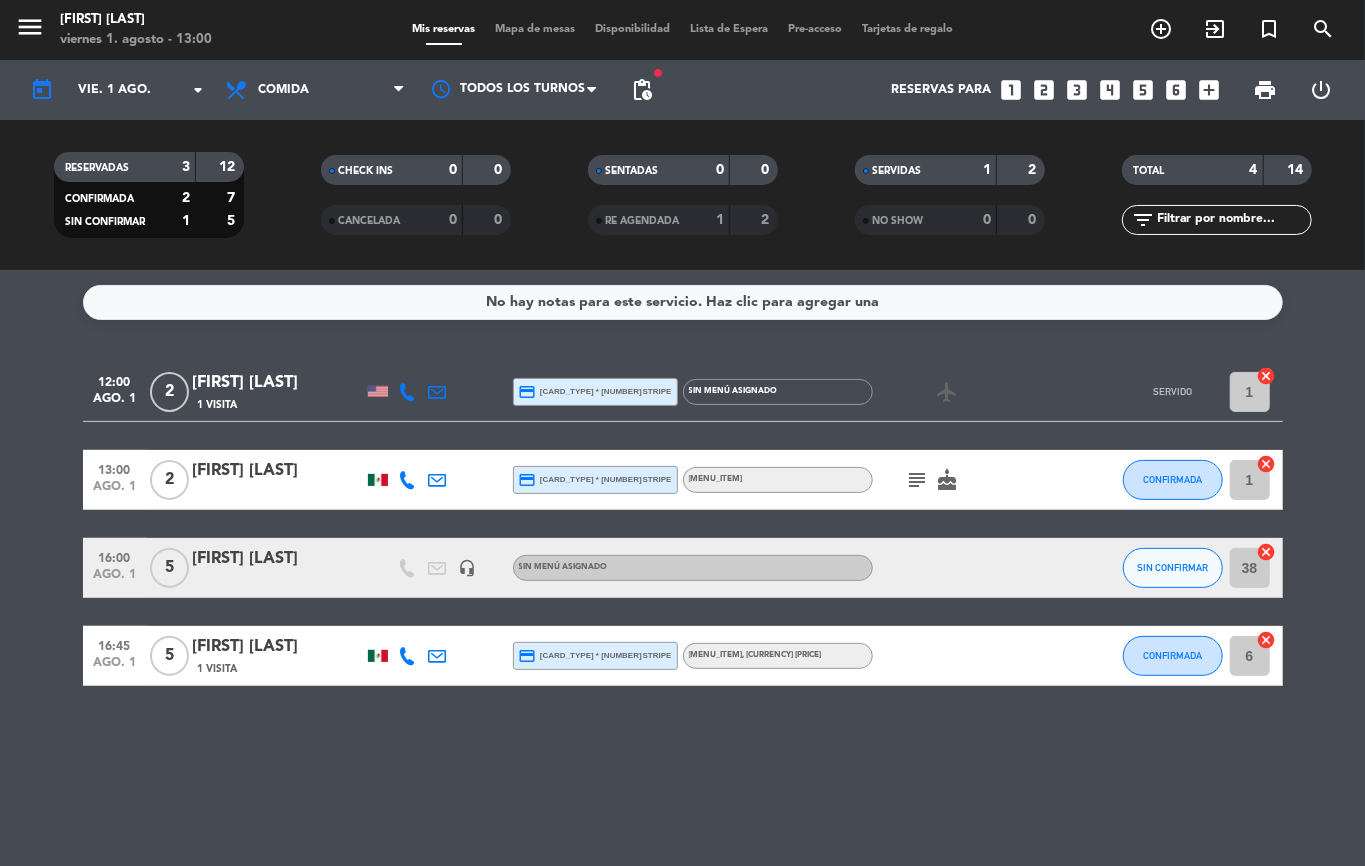 drag, startPoint x: 1256, startPoint y: 156, endPoint x: 1273, endPoint y: 136, distance: 26.24881 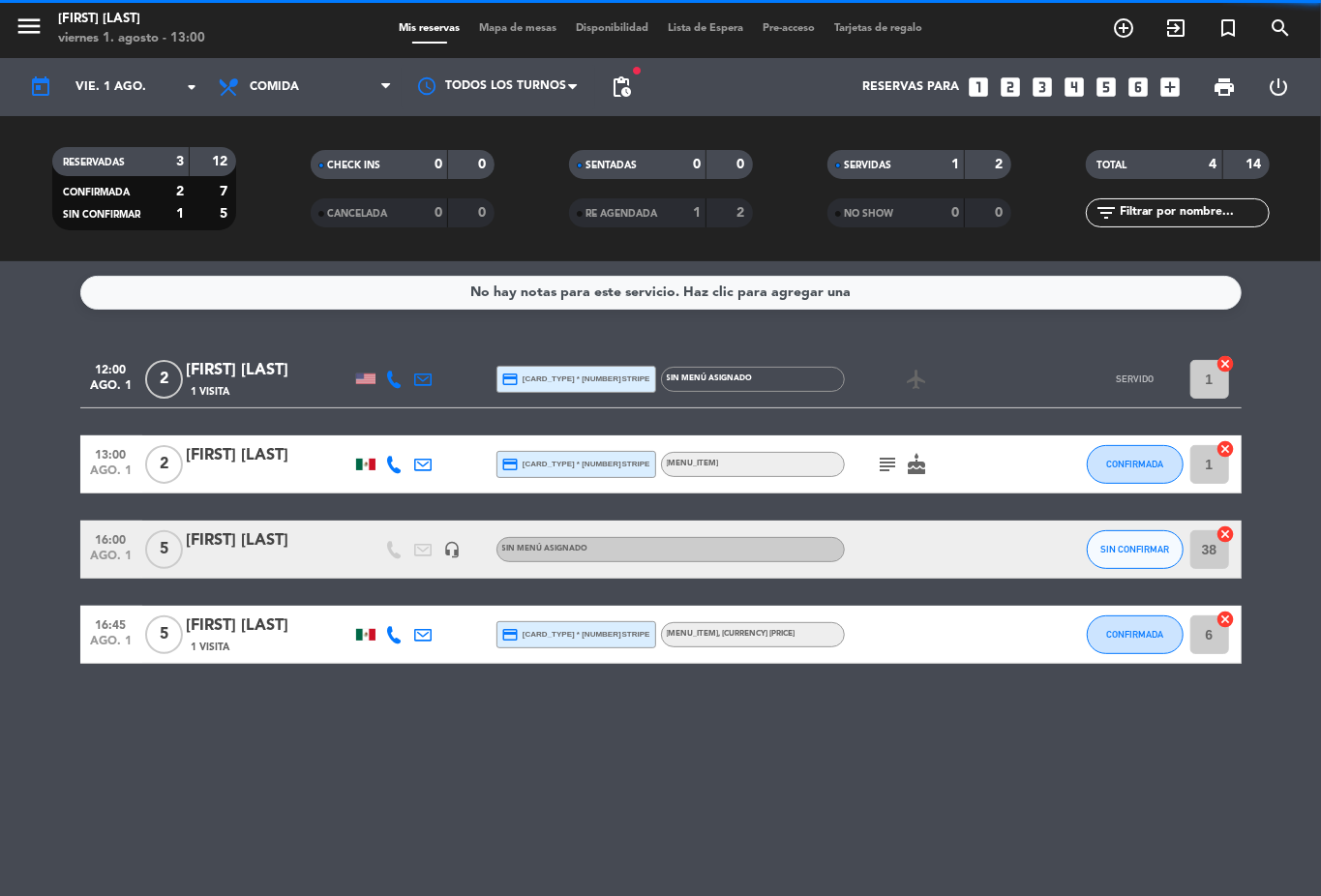 click on "[TIME] [DATE] [NUMBER] [FIRST] [LAST] [VISIT_INFO] [CARD_TYPE] [CARD_TYPE] * [NUMBER] [BRAND] [MENU_ITEM] [AIRPLANE_ICON] [STATUS] [NUMBER] [ACTION] [TIME] [DATE] [NUMBER] [FIRST] [LAST] [VISIT_INFO] [CARD_TYPE] [CARD_TYPE] * [NUMBER] [BRAND] [MENU_ITEM] [SUBJECT] [EMOJI] [STATUS] [NUMBER] [ACTION] [TIME] [DATE] [NUMBER] [FIRST] [LAST] [VISIT_INFO] [CARD_TYPE] [CARD_TYPE] * [NUMBER] [BRAND] [MENU_ITEM] , [CURRENCY] [PRICE] [STATUS] [NUMBER] [ACTION]" 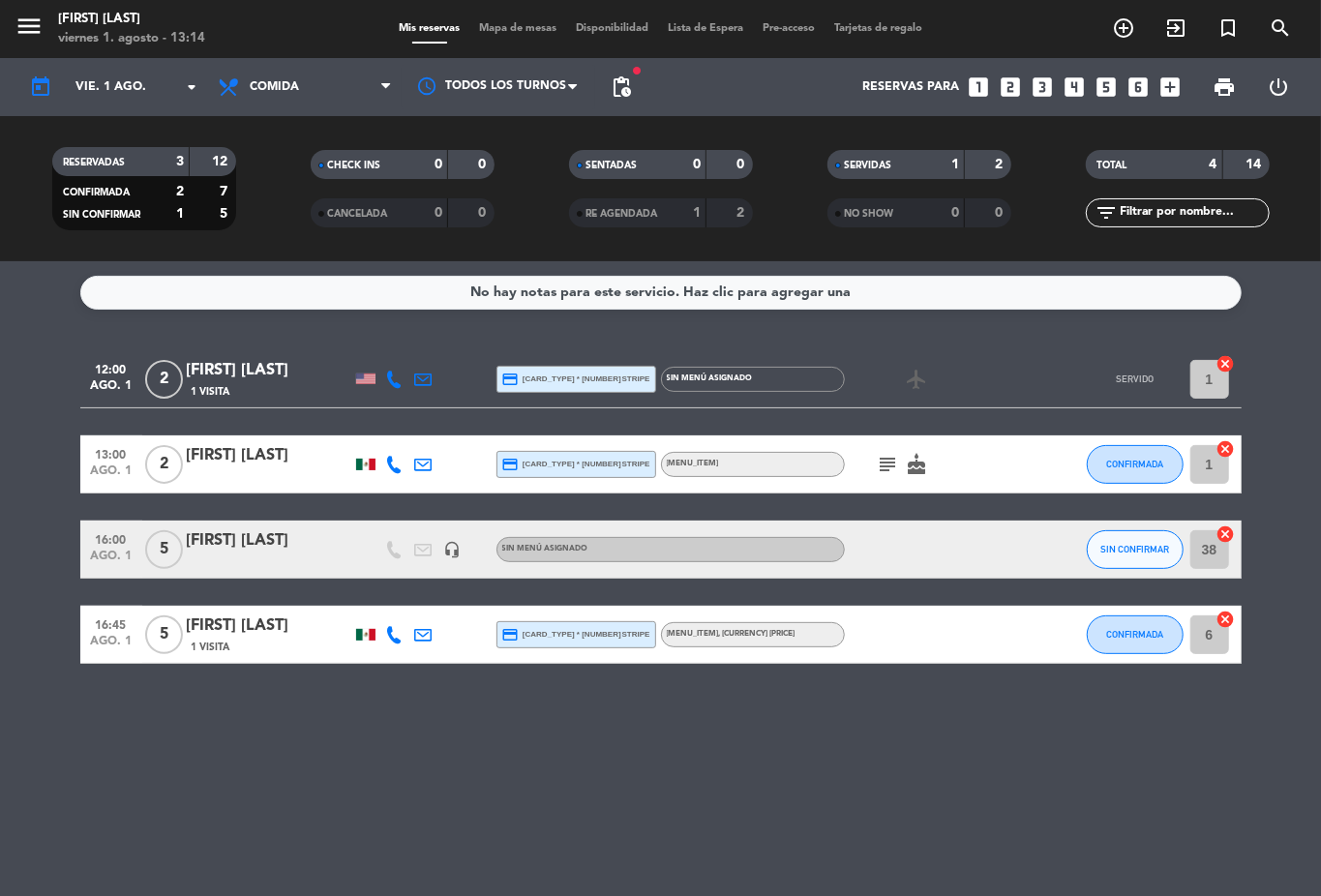 click on "subject" 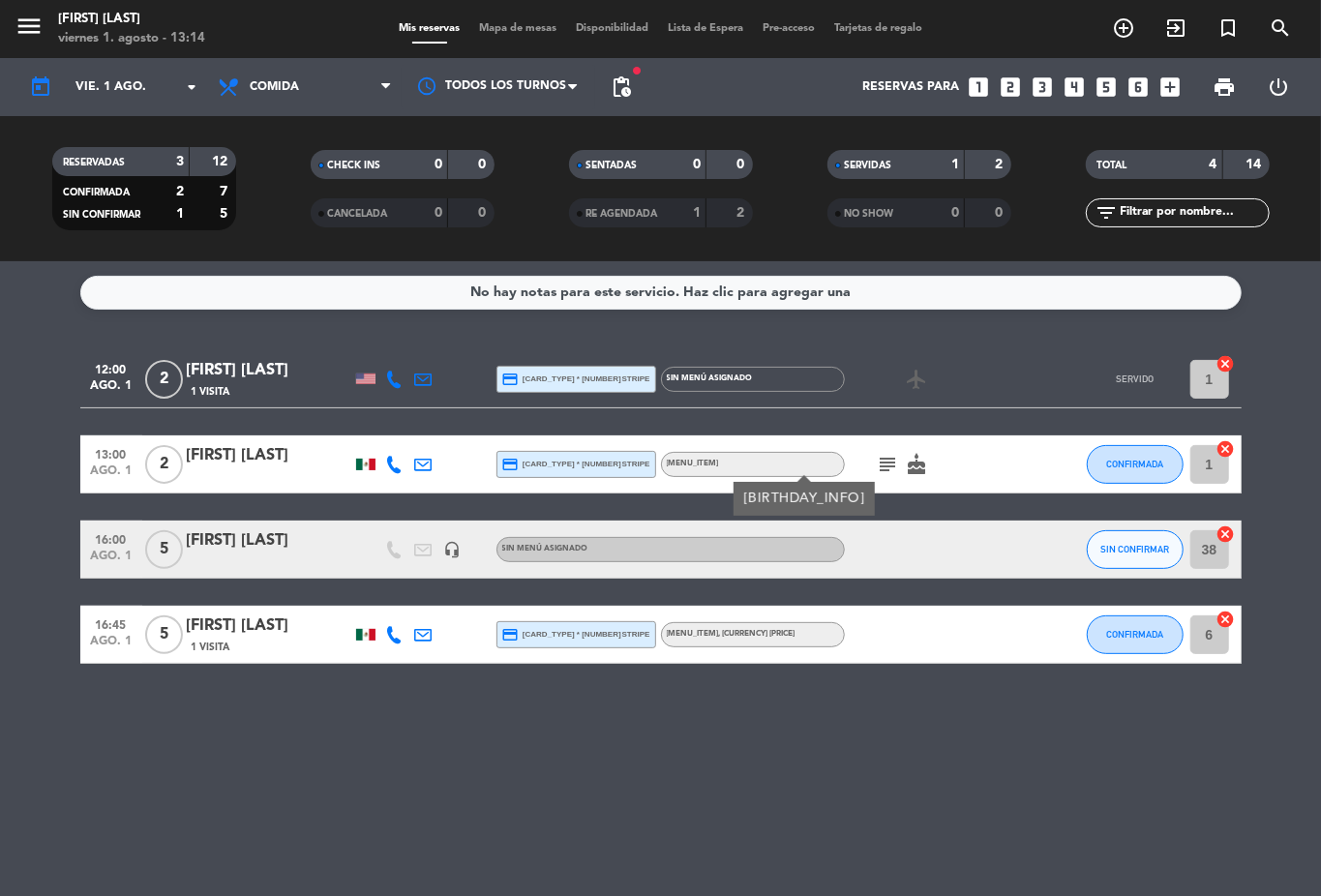 click on "[SUBJECT] [BIRTHDAY_INFO] [EMOJI]" 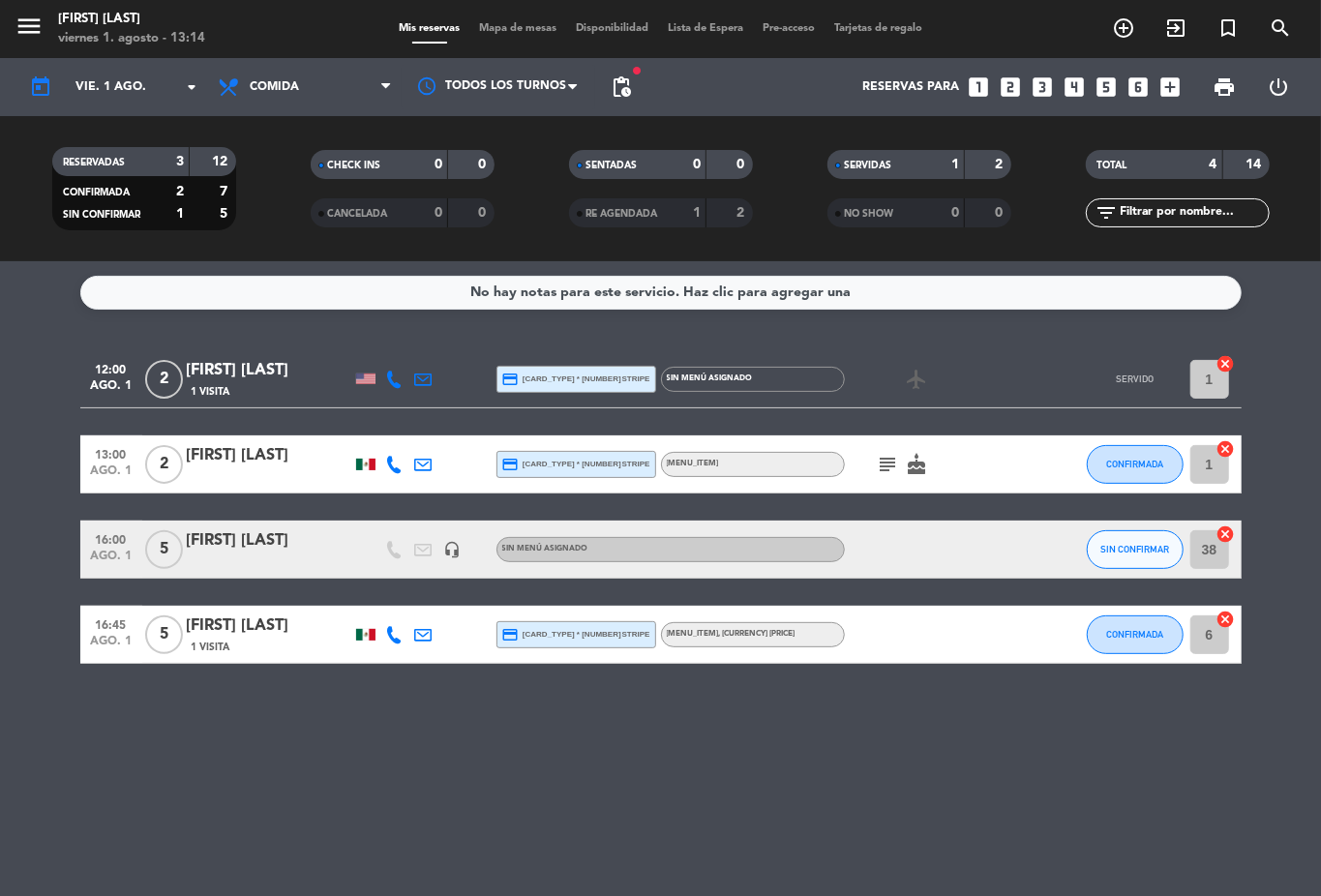 click on "subject" 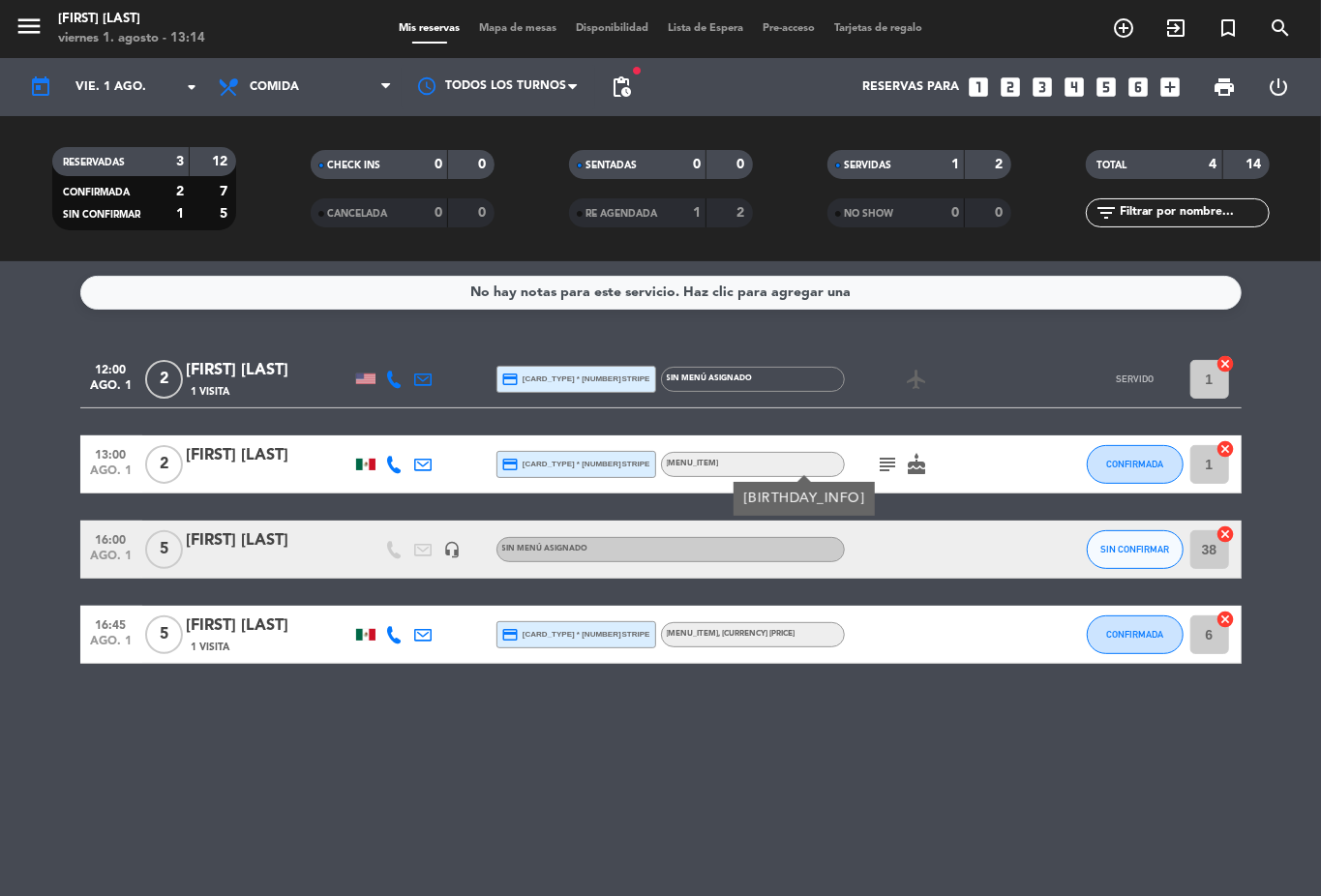 click on "[SUBJECT] [BIRTHDAY_INFO] [EMOJI]" 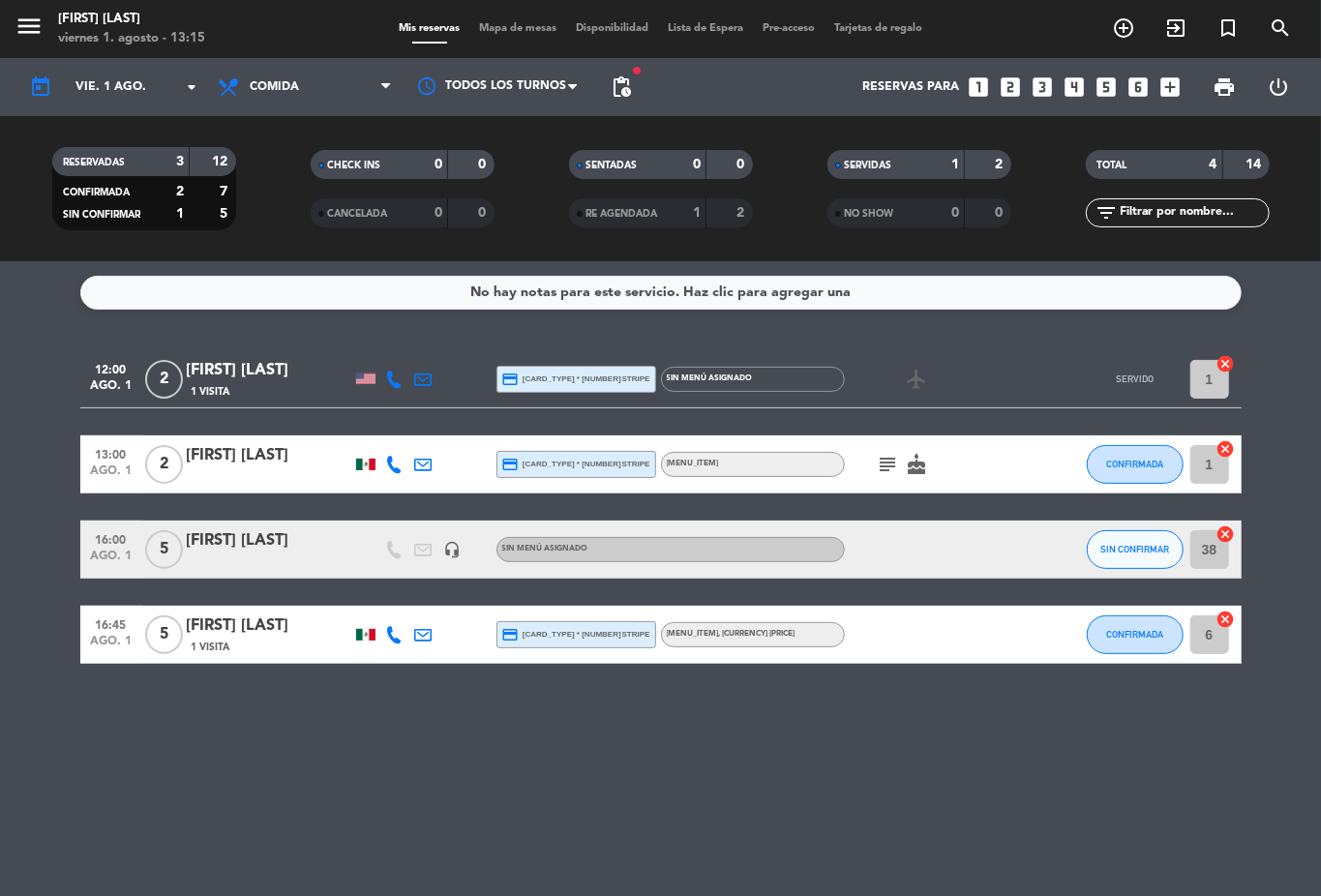 click on "subject" 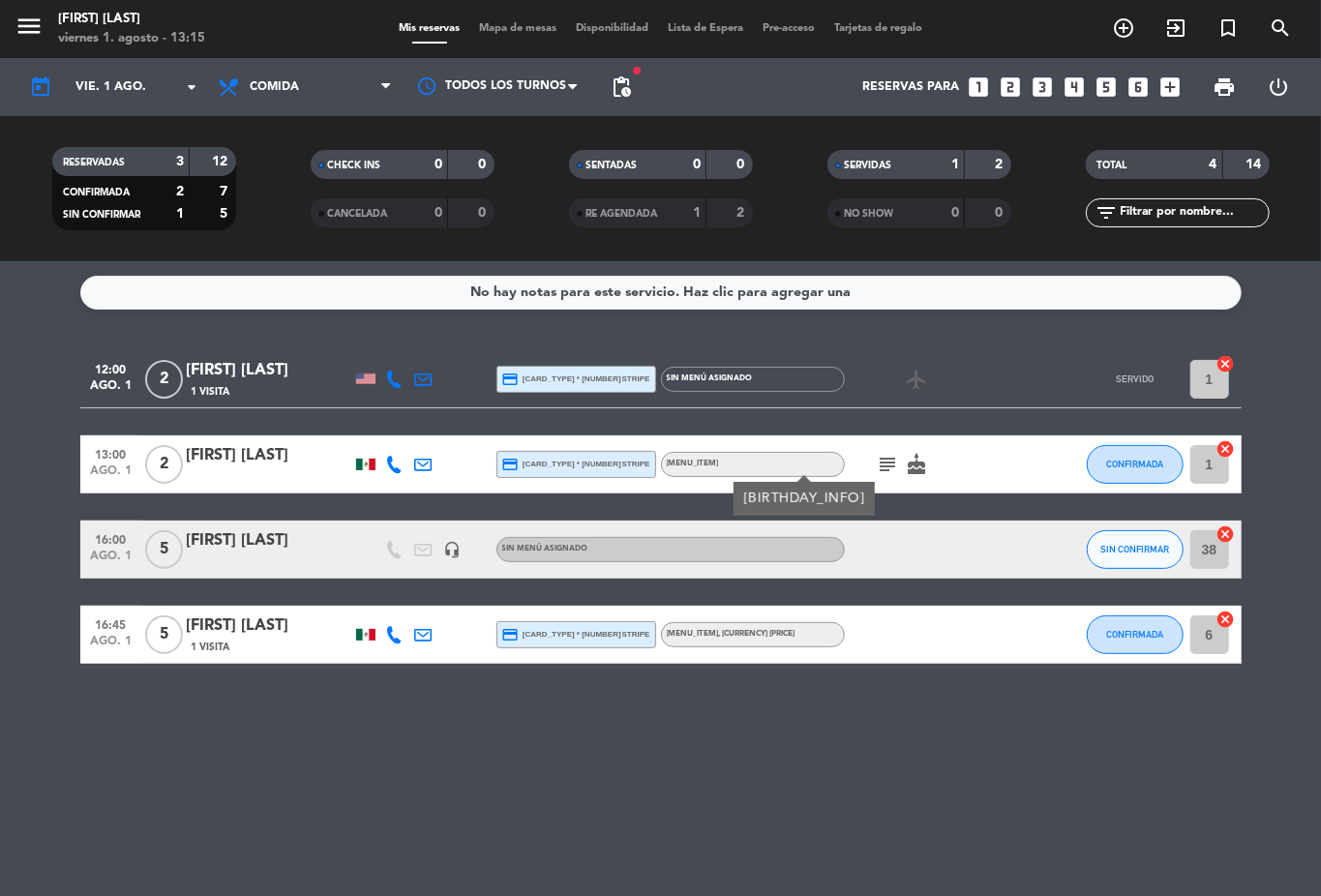 click on "[SUBJECT] [BIRTHDAY_INFO] [EMOJI]" 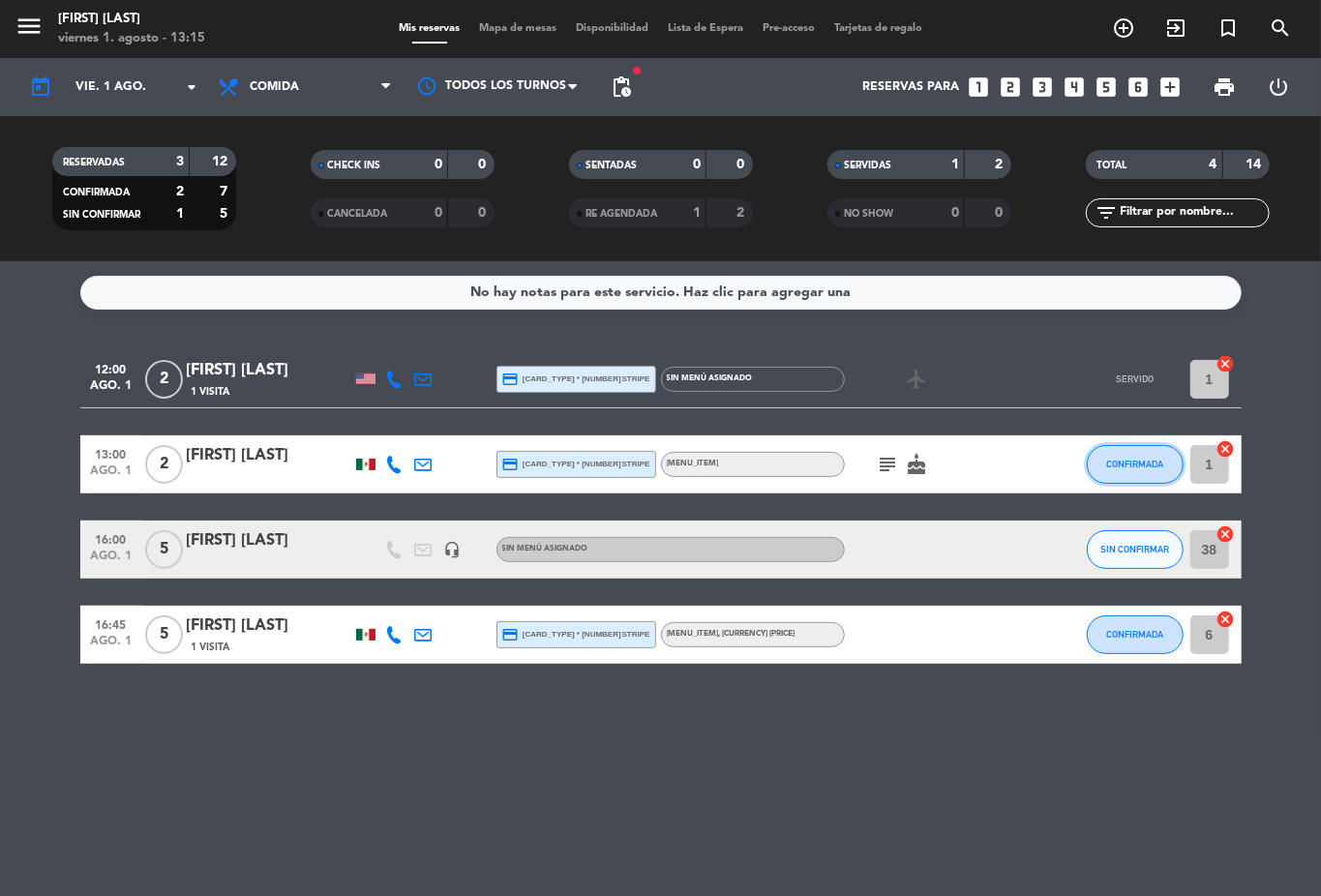 click on "CONFIRMADA" 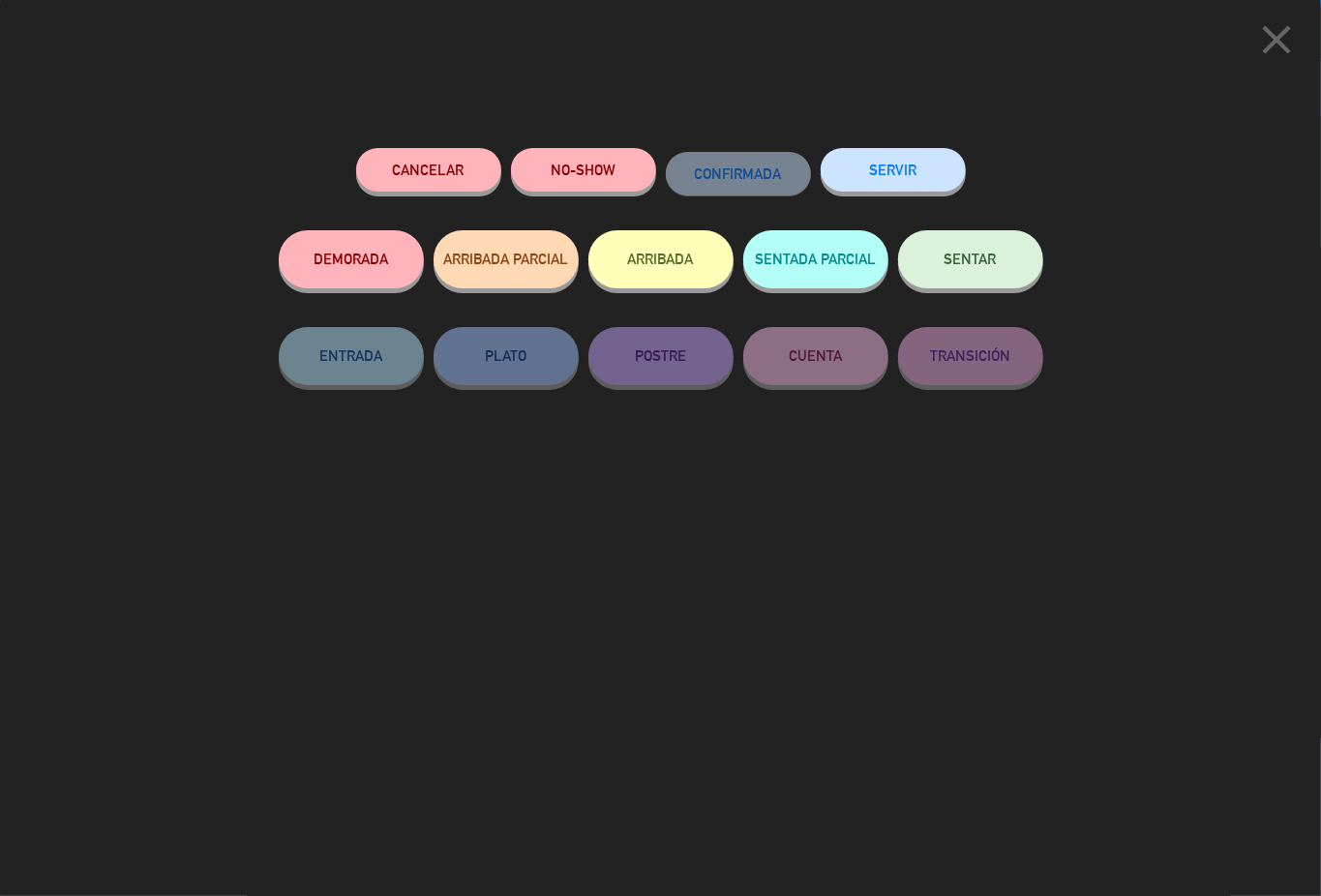 click on "SERVIR" 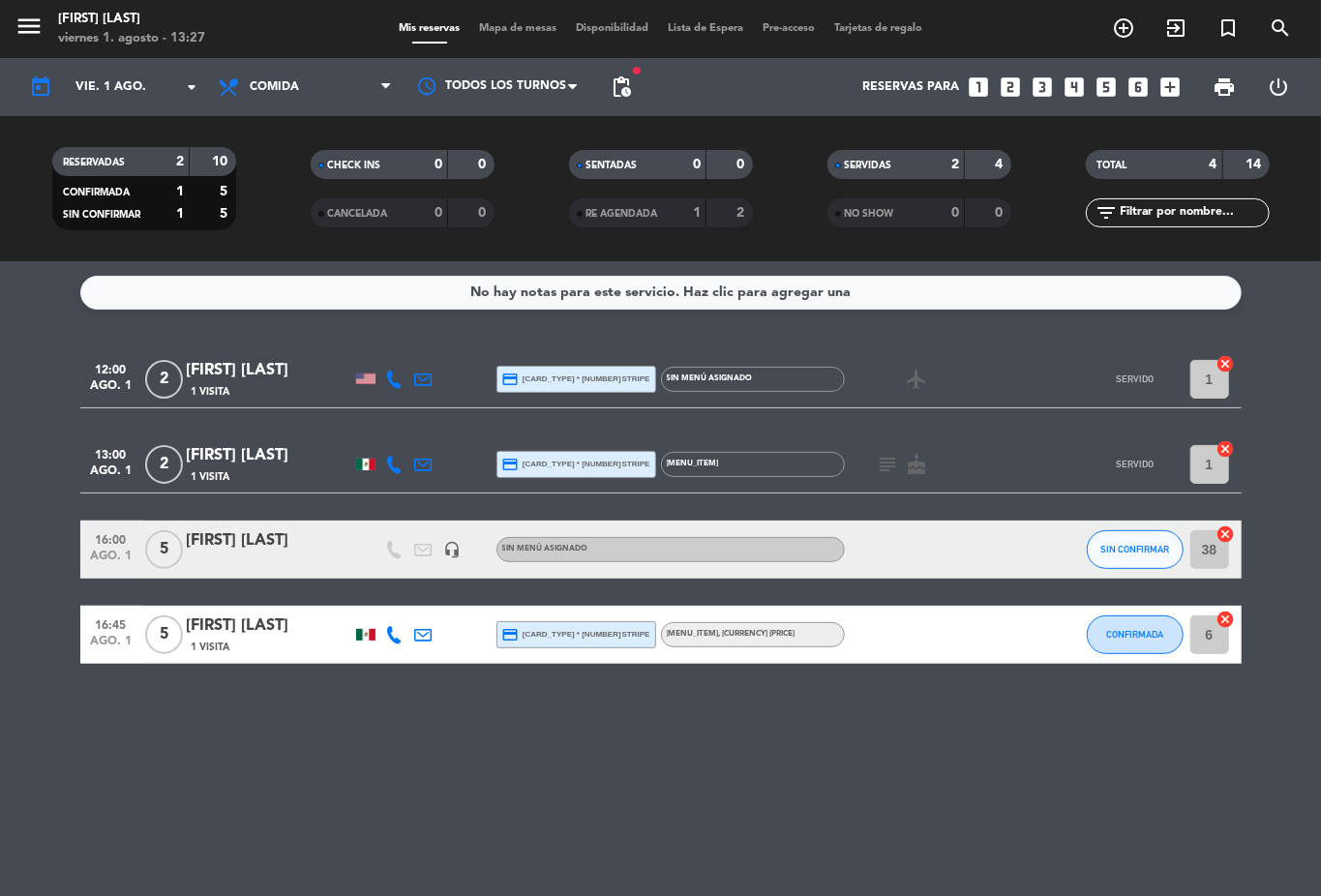 drag, startPoint x: 976, startPoint y: 438, endPoint x: 118, endPoint y: 708, distance: 899.4798 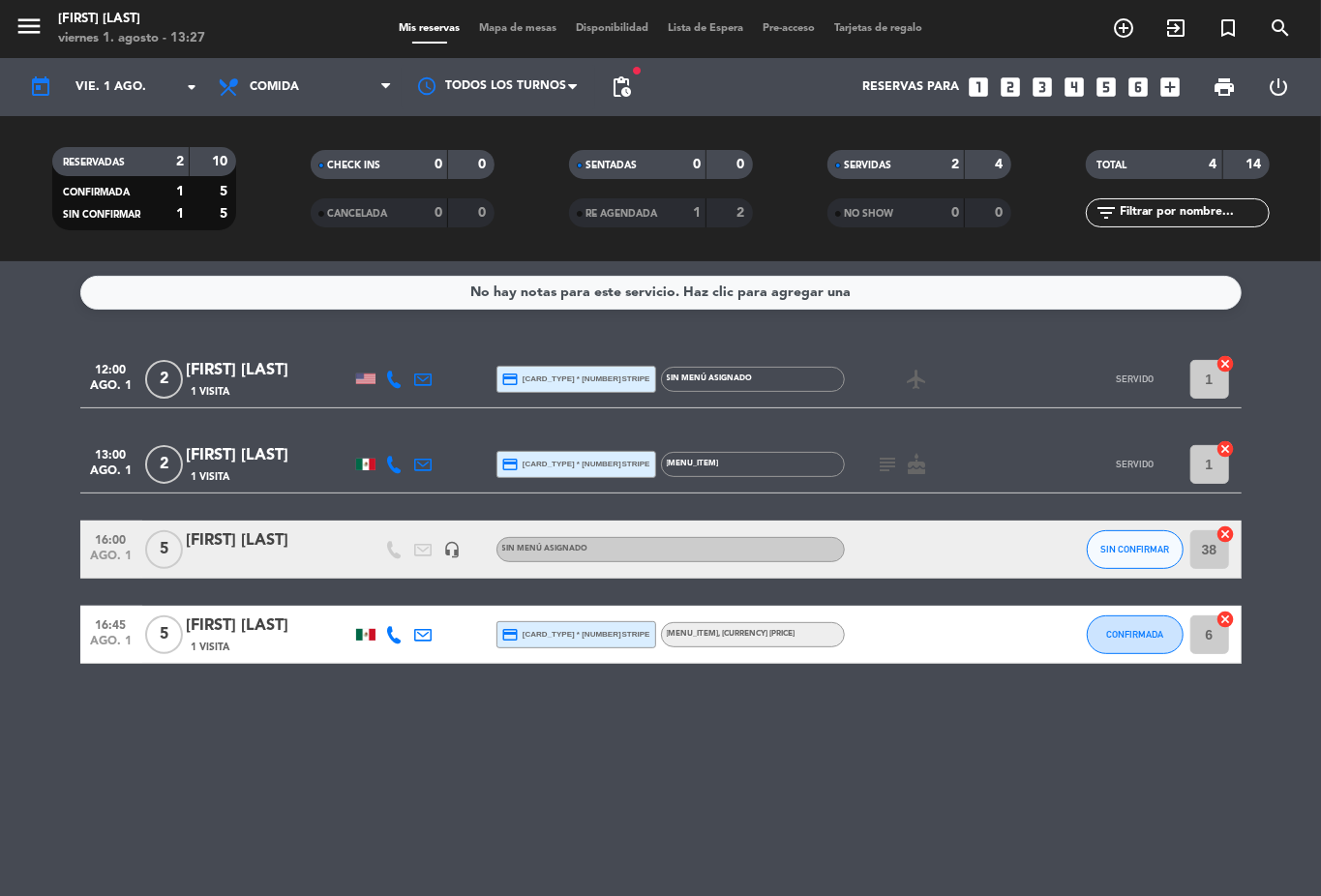 click on "[NO_NOTES] [TIME] [DATE] [NUMBER] [FIRST] [LAST] [VISIT_INFO] [CARD_TYPE] [CARD_TYPE] * [NUMBER] [BRAND] [MENU_ITEM] [SUBJECT] [EMOJI] [STATUS] [NUMBER] [ACTION] [TIME] [DATE] [NUMBER] [FIRST] [LAST] [VISIT_INFO] [CARD_TYPE] [CARD_TYPE] * [NUMBER] [BRAND] [MENU_ITEM] , [CURRENCY] [PRICE] [STATUS] [NUMBER] [ACTION] [TIME] [DATE] [NUMBER] [FIRST] [LAST] [VISIT_INFO] [CARD_TYPE] [CARD_TYPE] * [NUMBER] [BRAND] [MENU_ITEM] , [CURRENCY] [PRICE] [STATUS] [NUMBER] [ACTION]" 